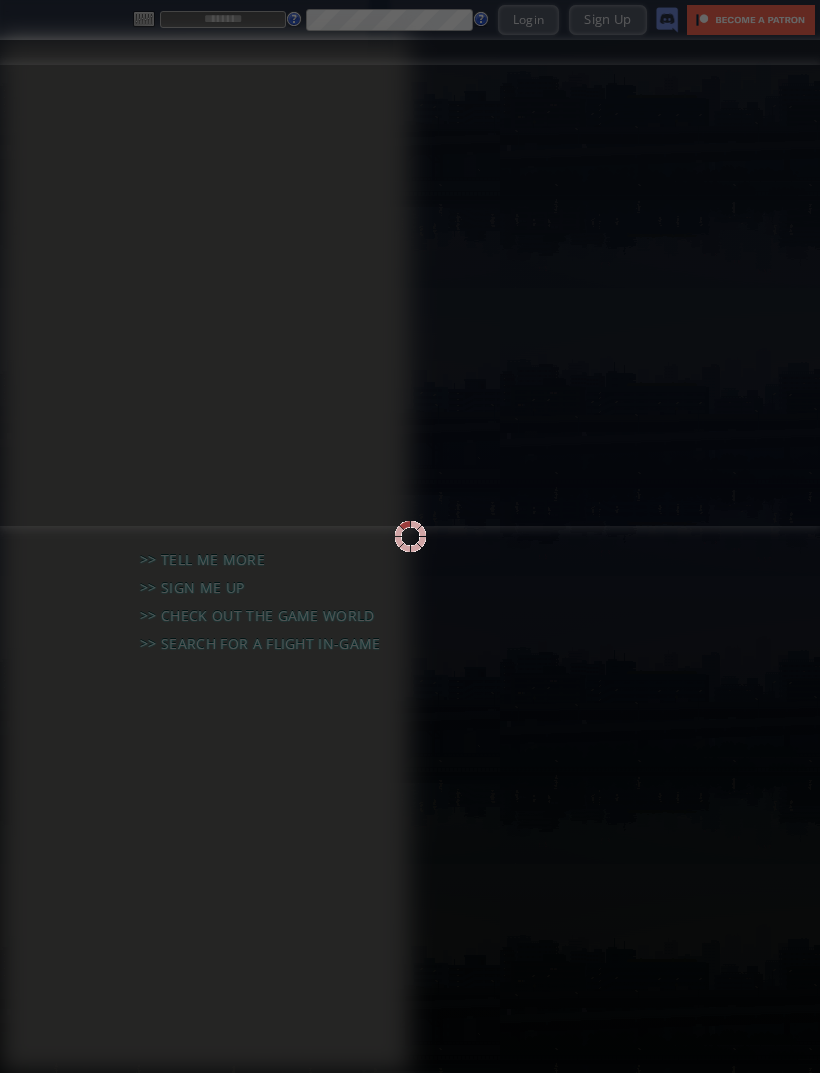 scroll, scrollTop: 0, scrollLeft: 0, axis: both 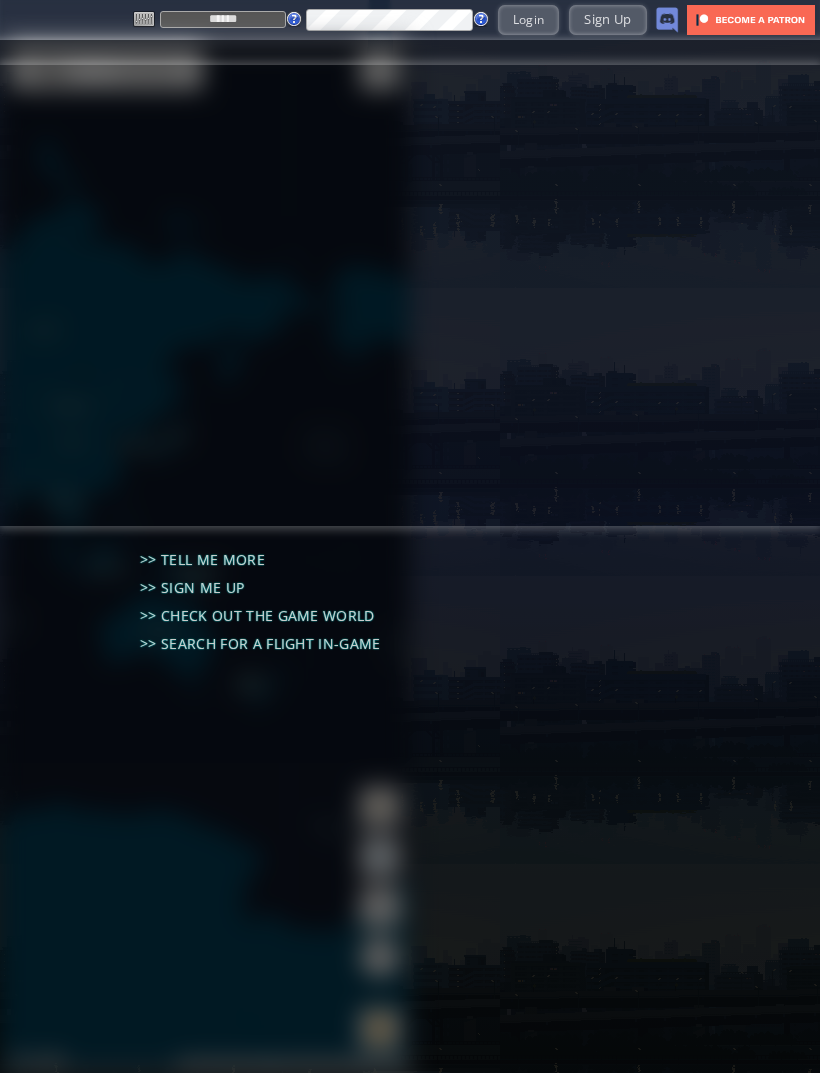 click on "Login" at bounding box center [529, 19] 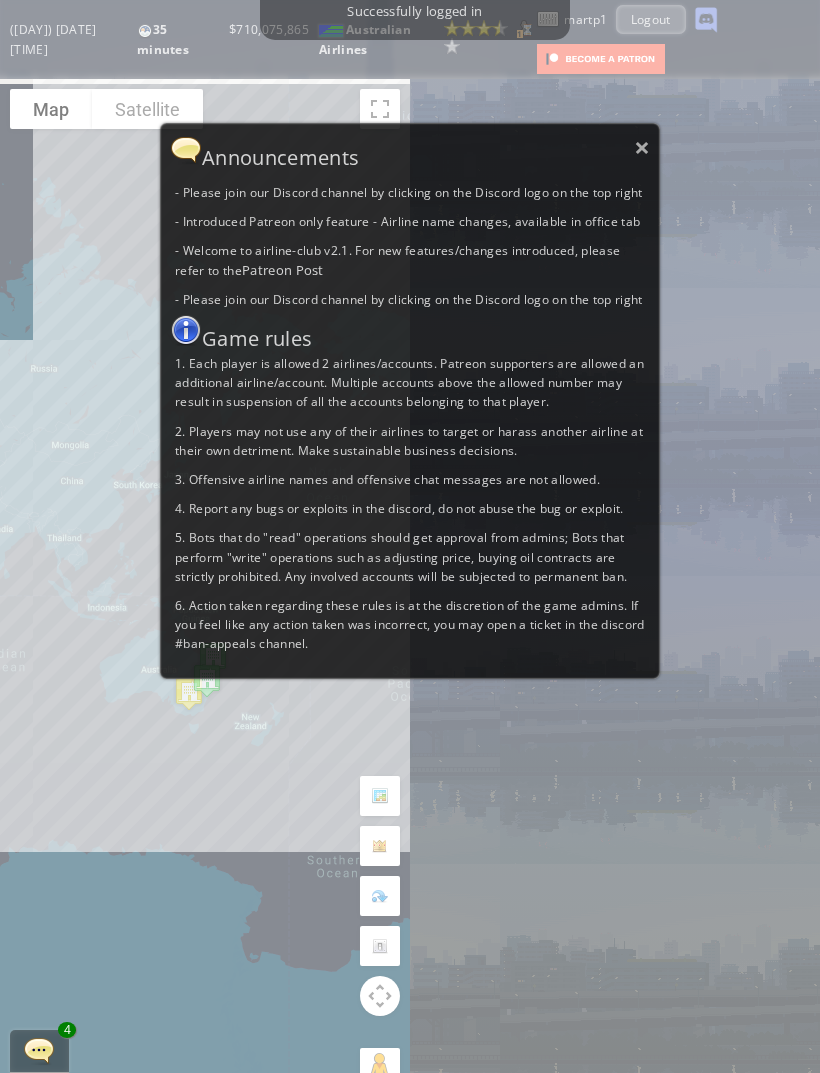 click on "×
Announcements
- Please join our Discord channel by clicking on the Discord logo on the top right
- Introduced Patreon only feature - Airline name changes, available in office tab
- Welcome to airline-club v2.1. For new features/changes introduced, please refer to the  Patreon Post
- Please join our Discord channel by clicking on the Discord logo on the top right
Game rules
1. Each player is allowed 2 airlines/accounts. Patreon supporters are allowed an additional airline/account. Multiple accounts above the allowed number may result in suspension of all the accounts belonging to that player.
2. Players may not use any of their airlines to target or harass another airline at their own detriment. Make sustainable business decisions.
3. Offensive airline names and offensive chat messages are not allowed.
4. Report any bugs or exploits in the discord, do not abuse the bug or exploit." at bounding box center [410, 536] 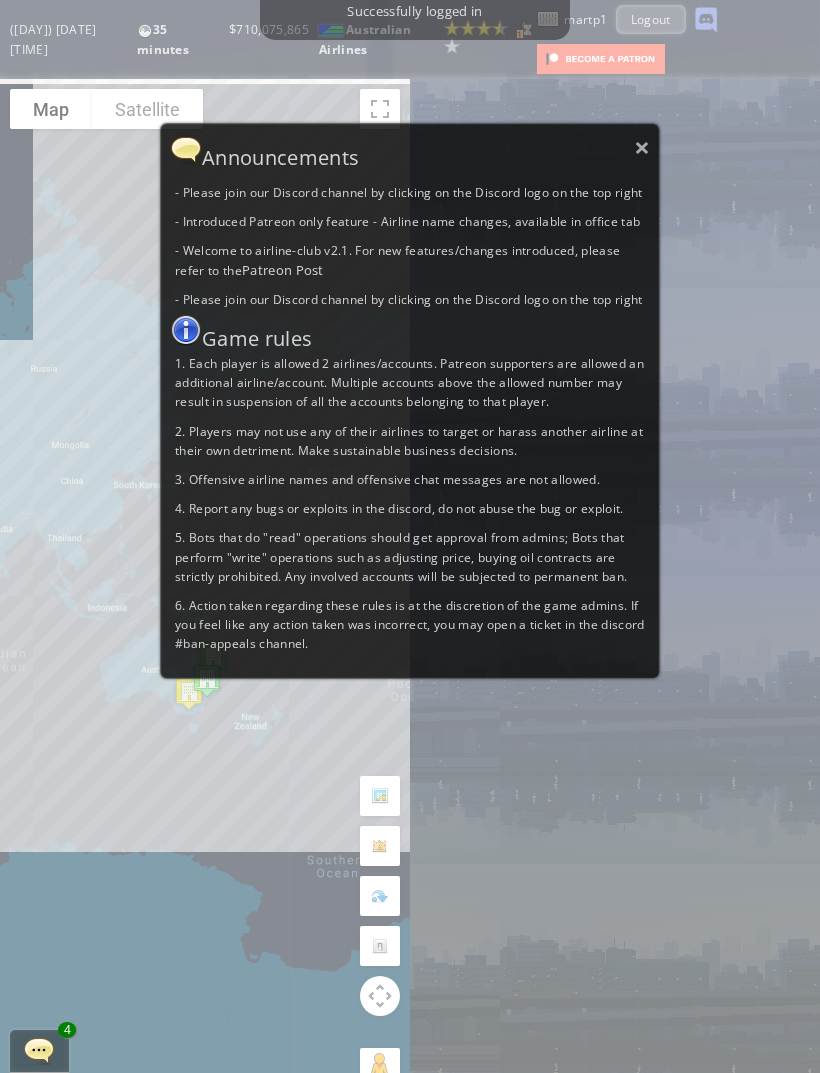 click on "×" at bounding box center [642, 147] 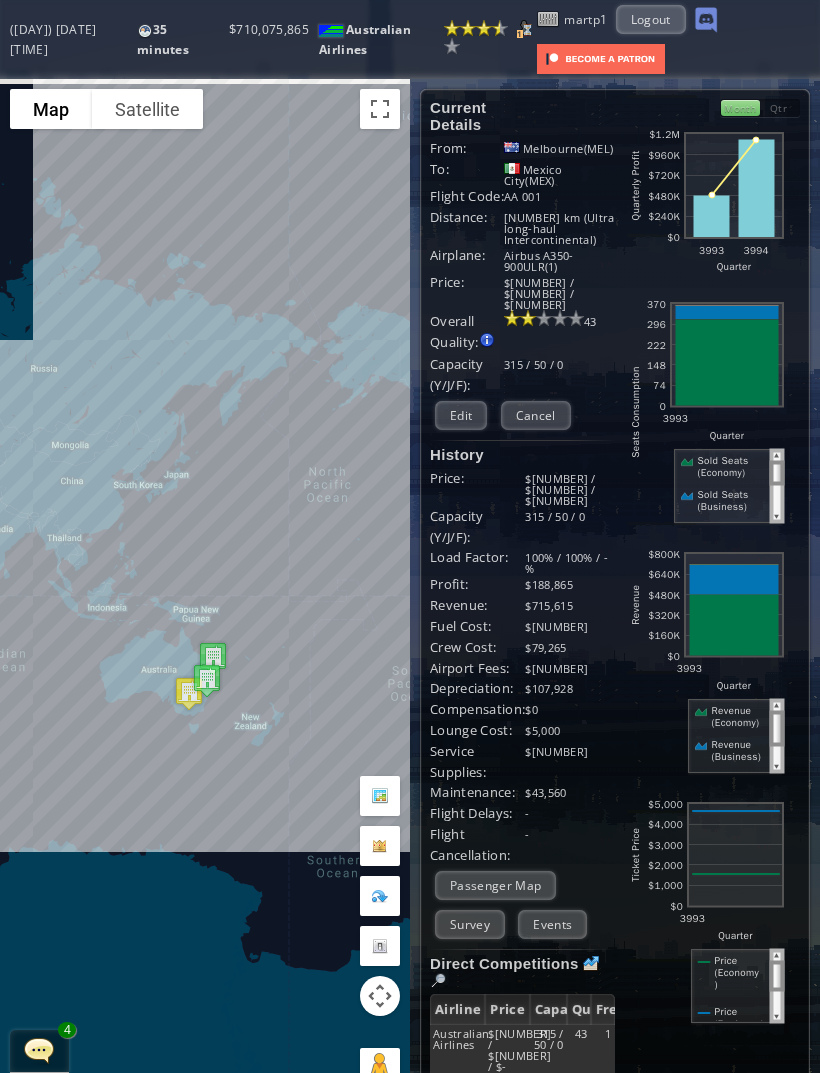 click at bounding box center (524, 28) 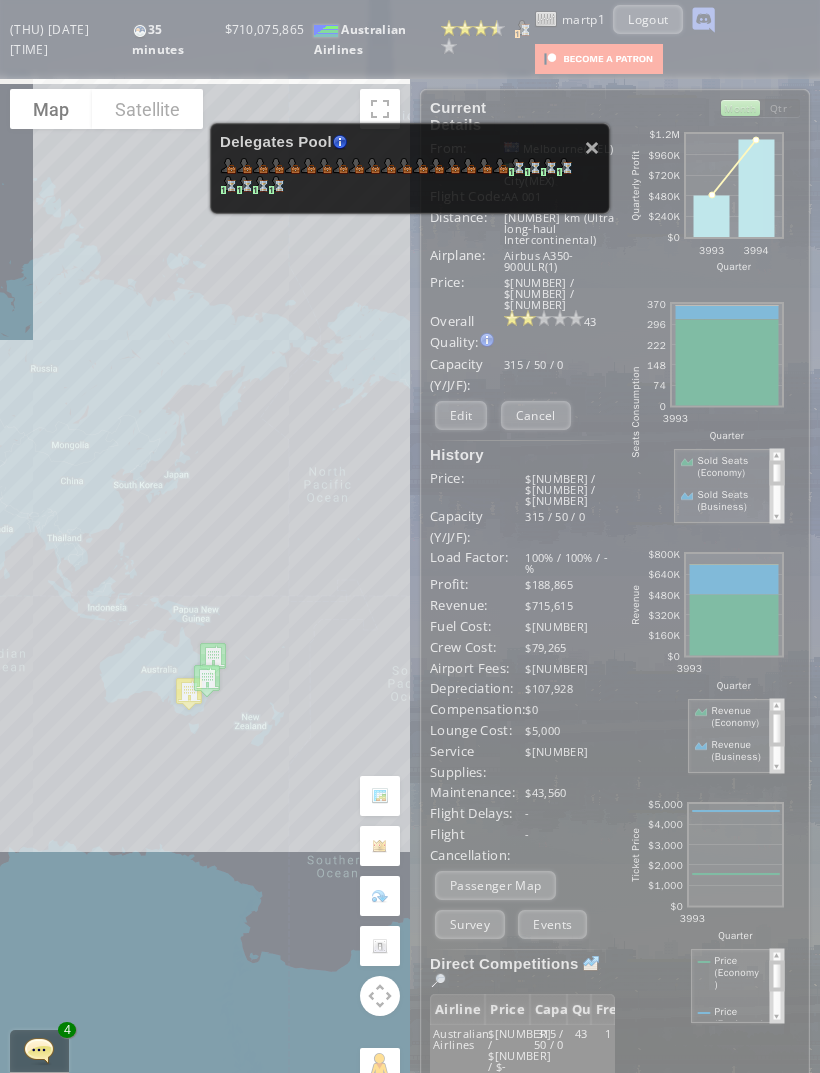 click on "×" at bounding box center [592, 147] 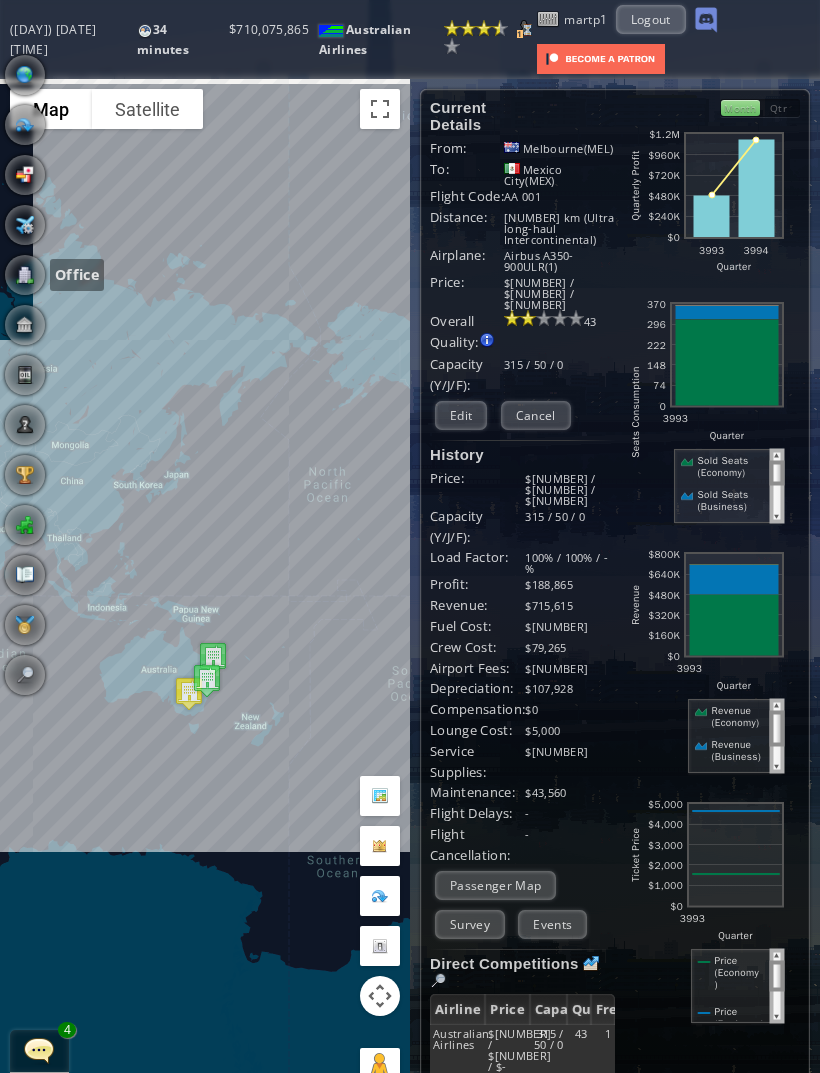 click at bounding box center (25, 275) 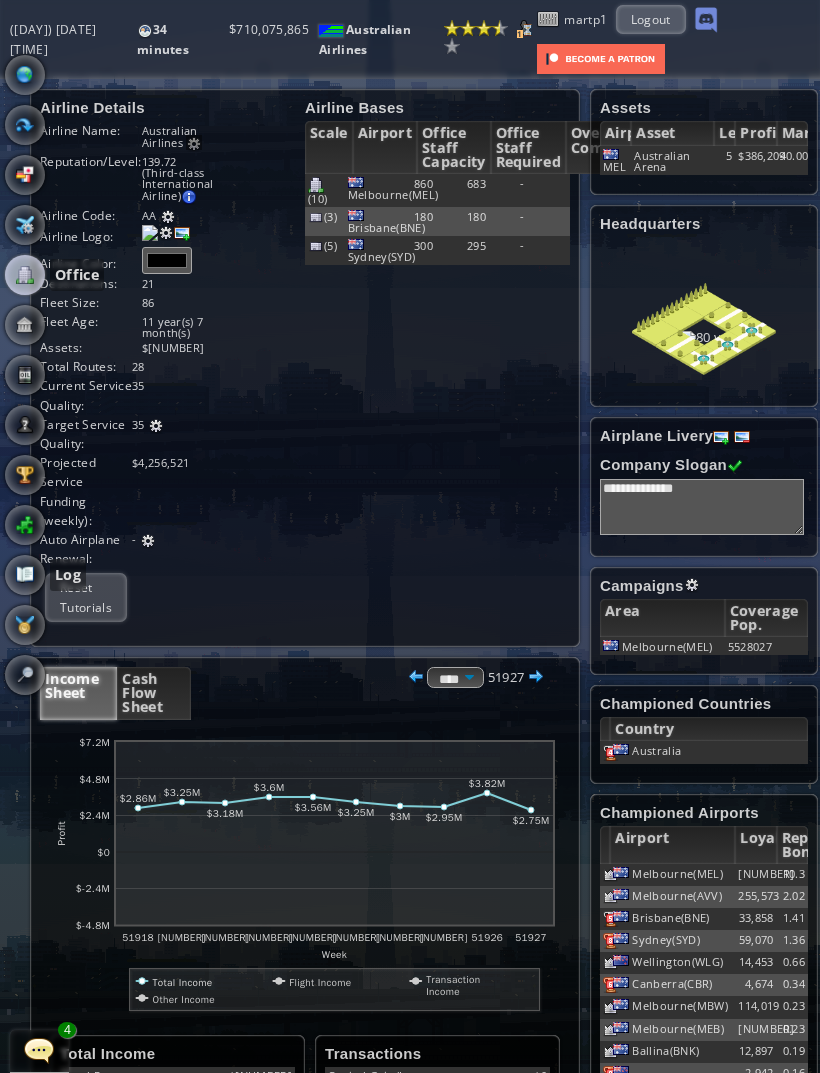 click at bounding box center [25, 575] 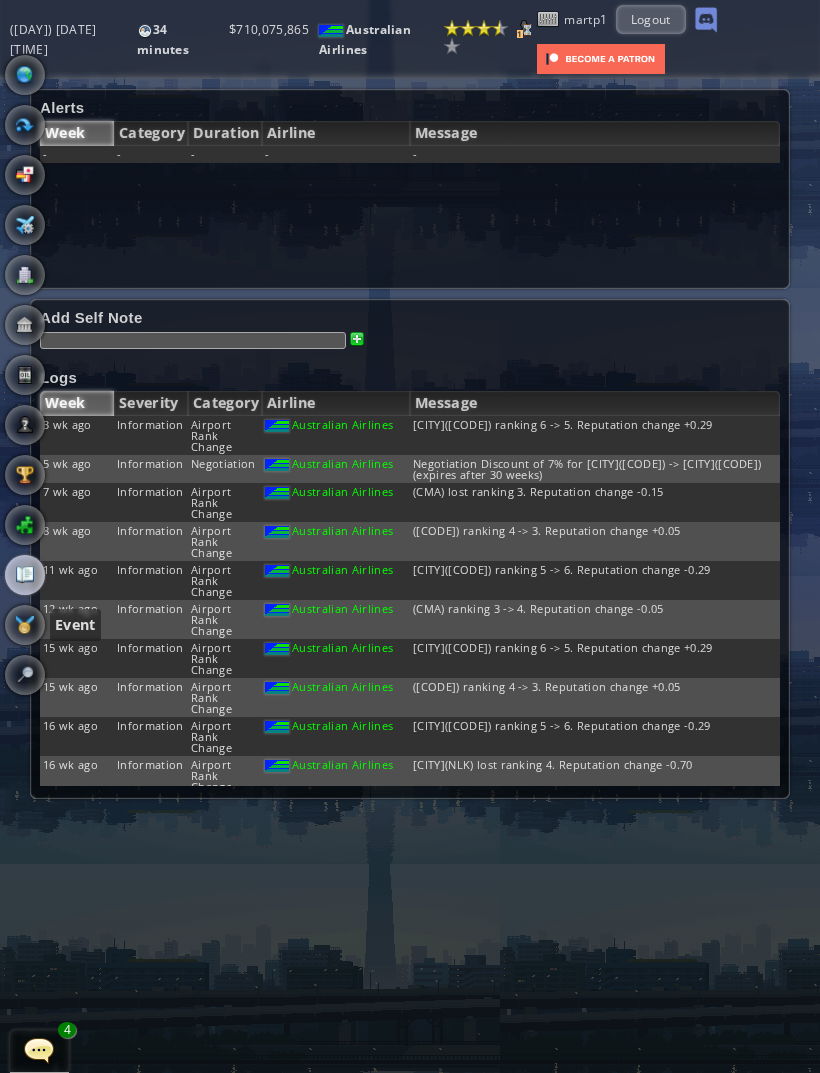 click at bounding box center [25, 625] 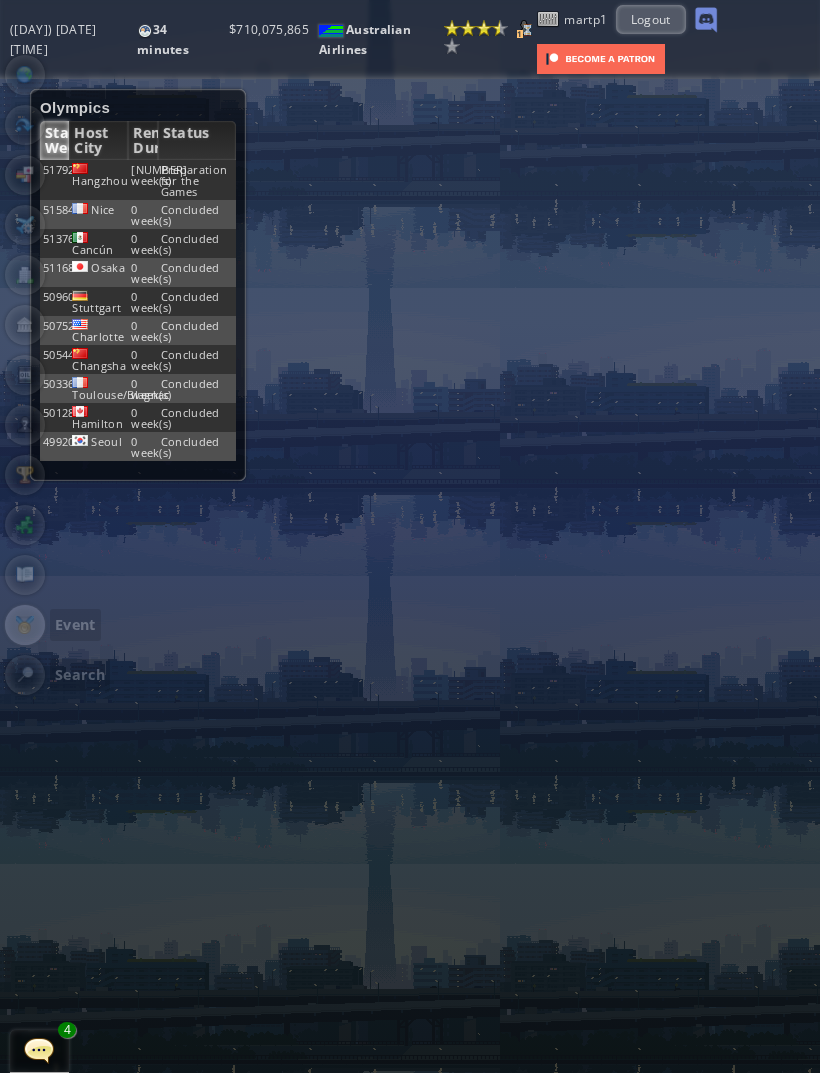 click at bounding box center (25, 675) 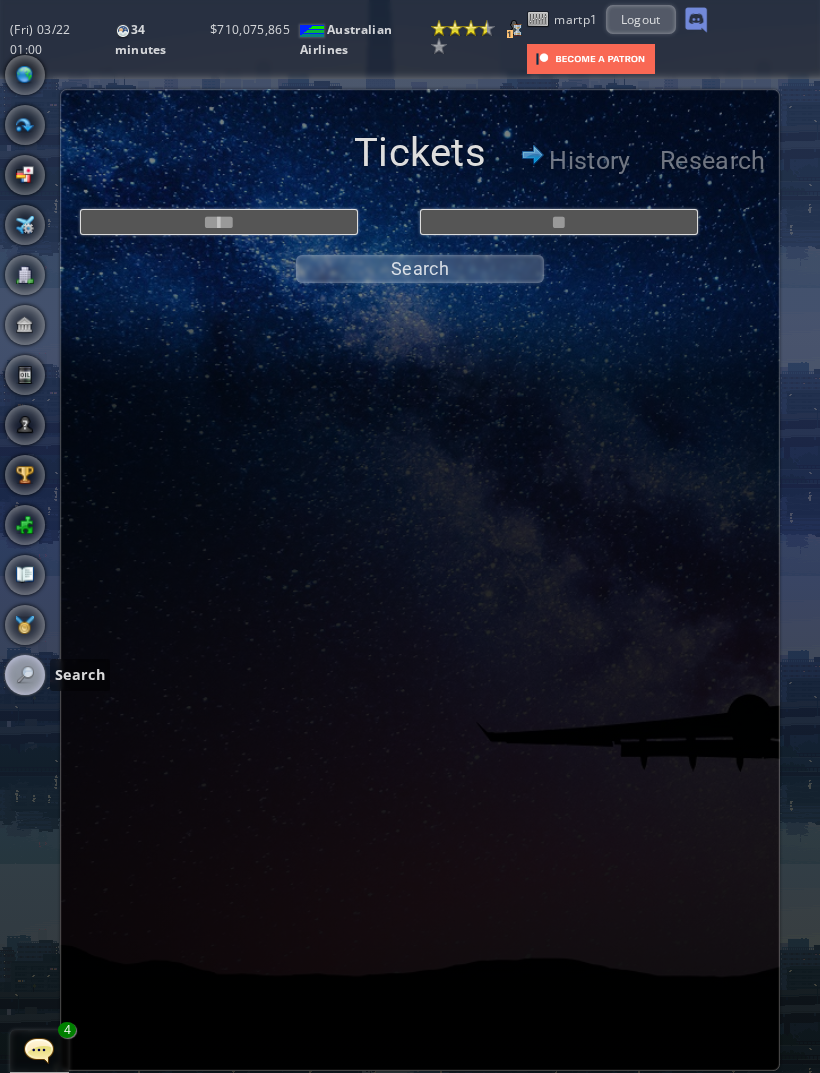 click at bounding box center (25, 575) 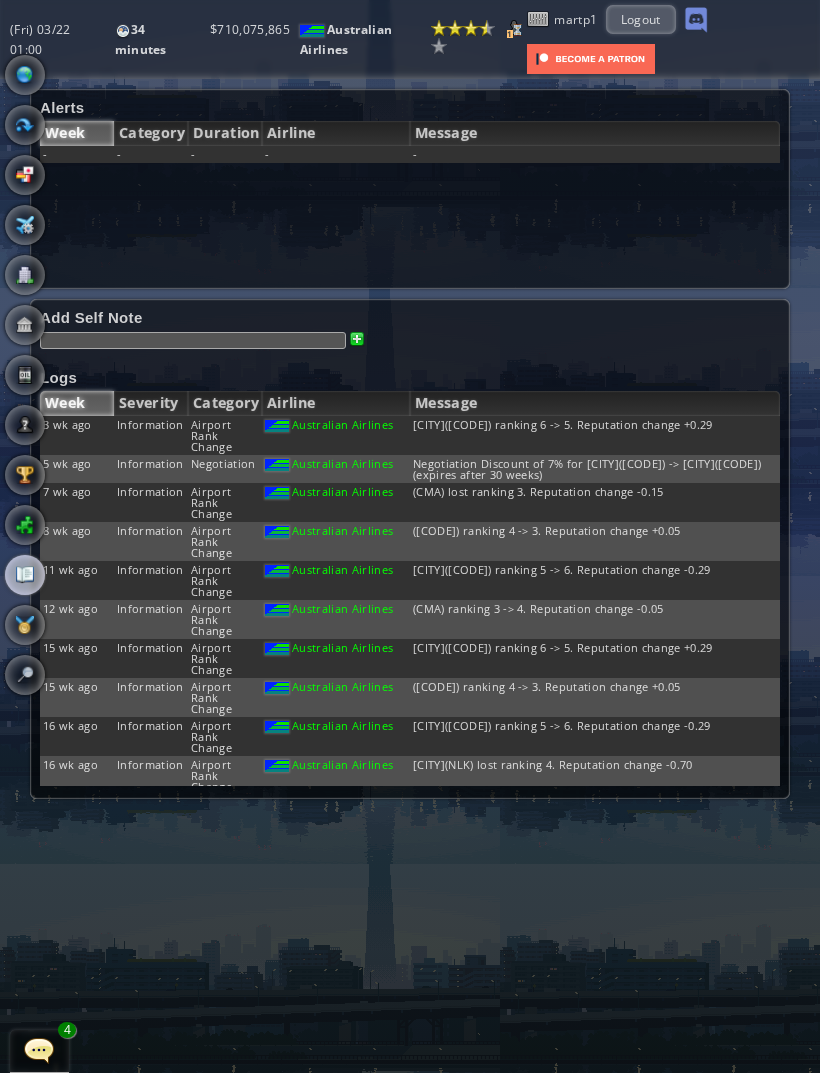 click at bounding box center [25, 525] 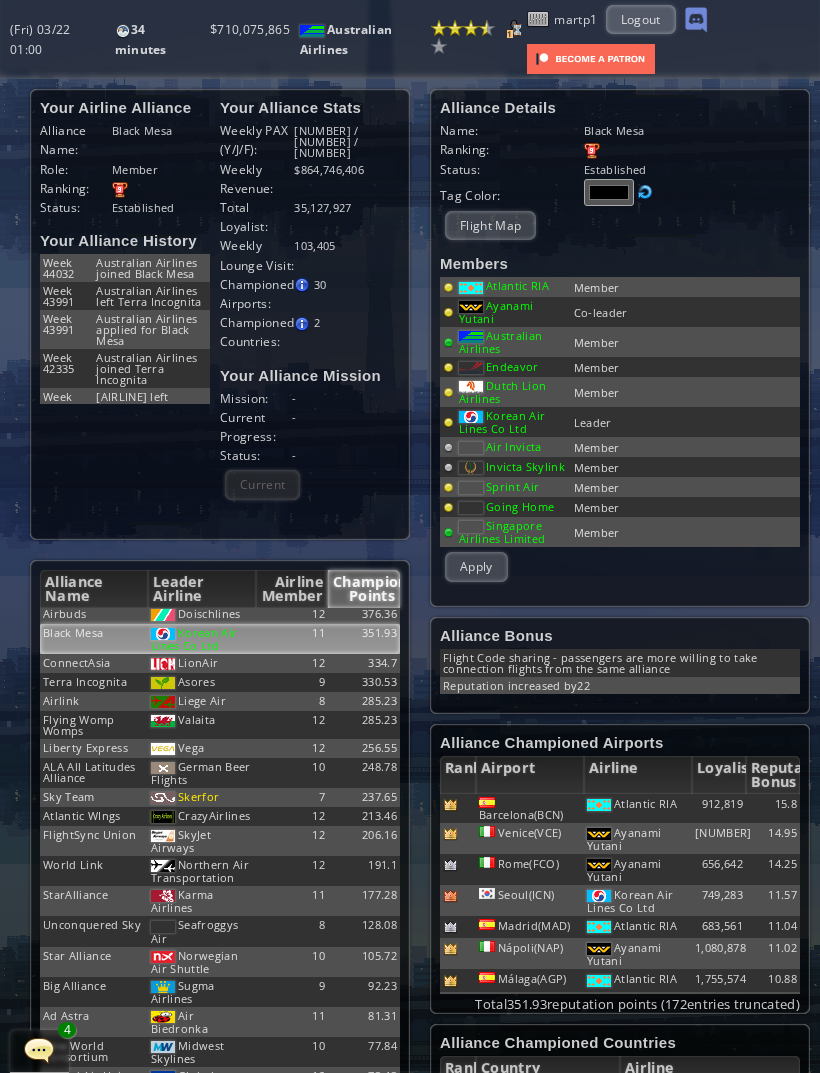 scroll, scrollTop: 166, scrollLeft: 0, axis: vertical 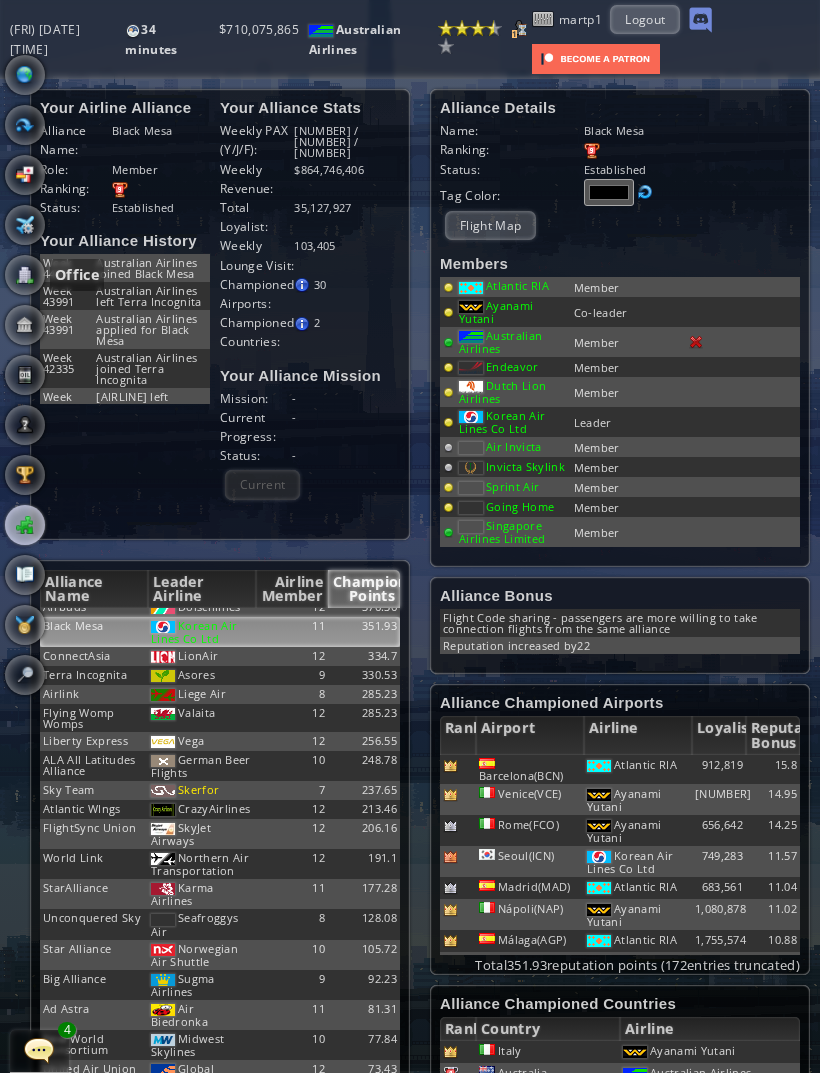 click at bounding box center [25, 275] 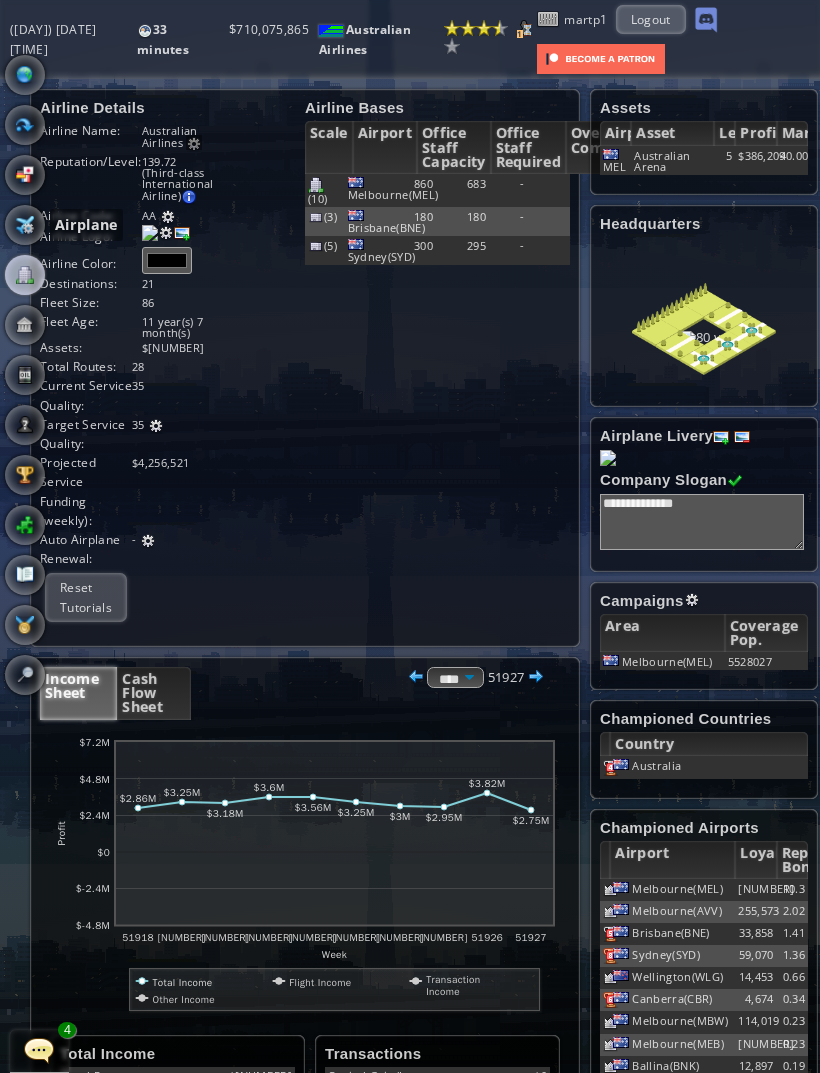 click at bounding box center [25, 225] 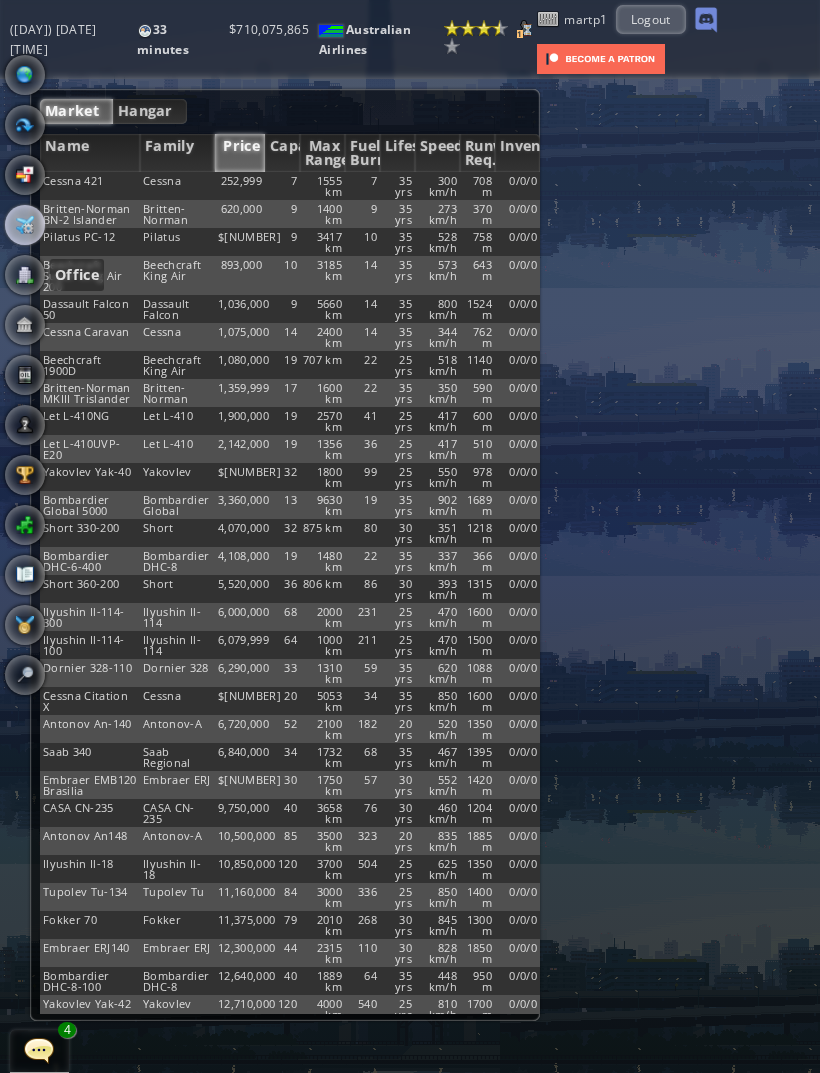 click at bounding box center (25, 275) 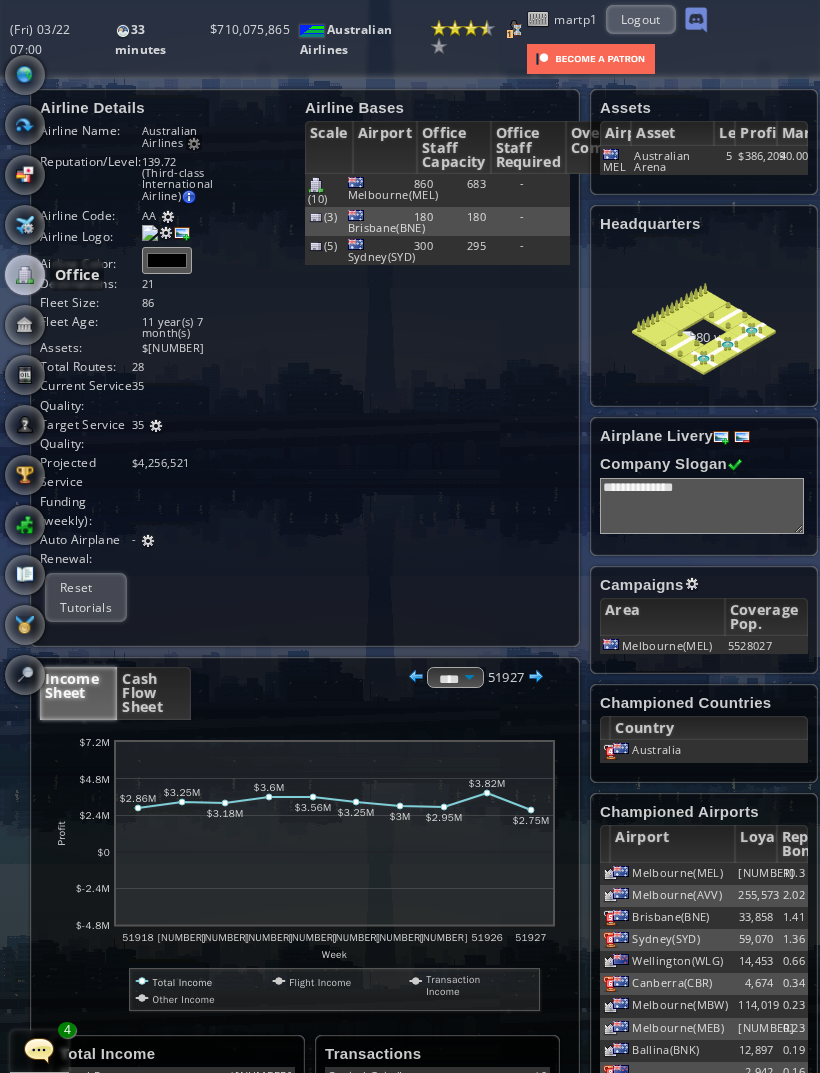scroll, scrollTop: 0, scrollLeft: 0, axis: both 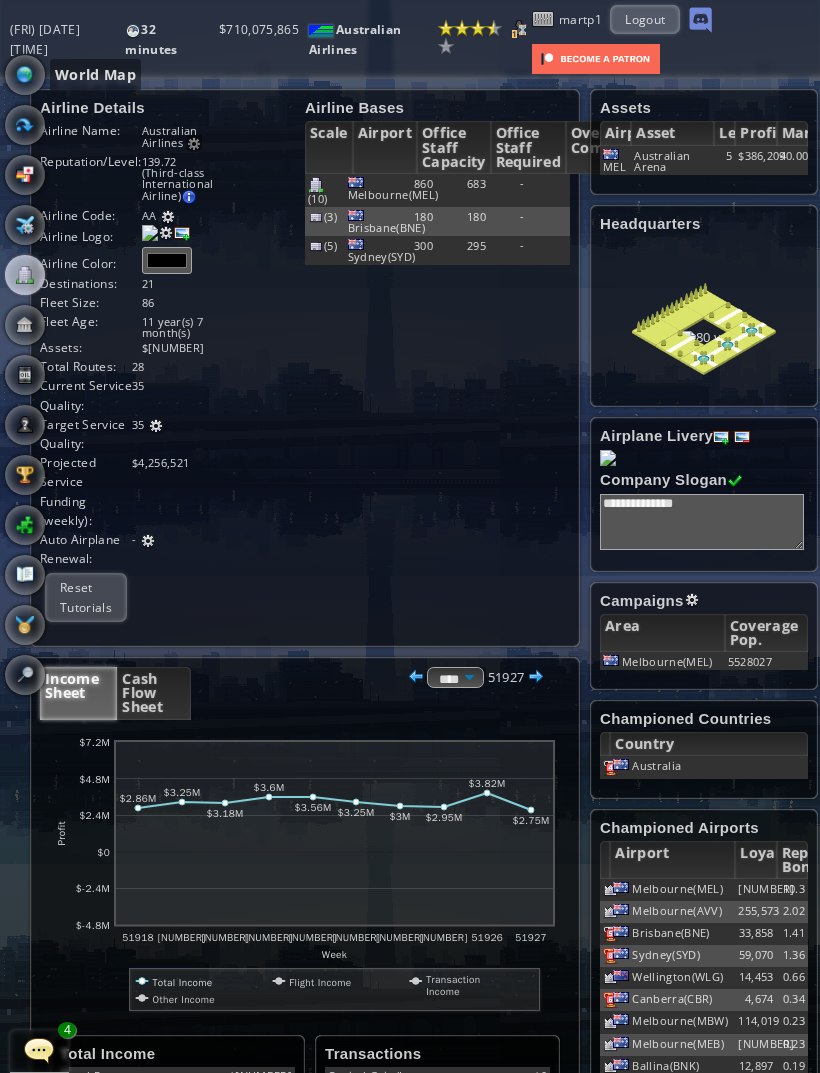 click at bounding box center (25, 75) 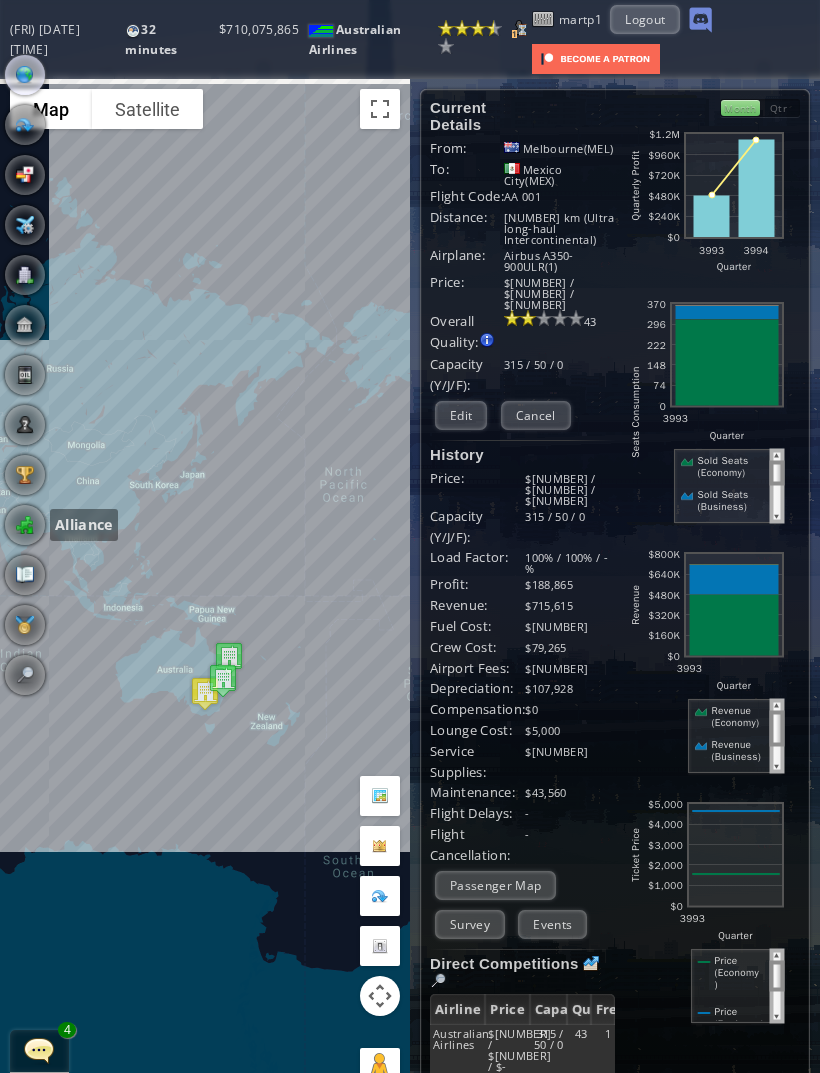 click at bounding box center (25, 525) 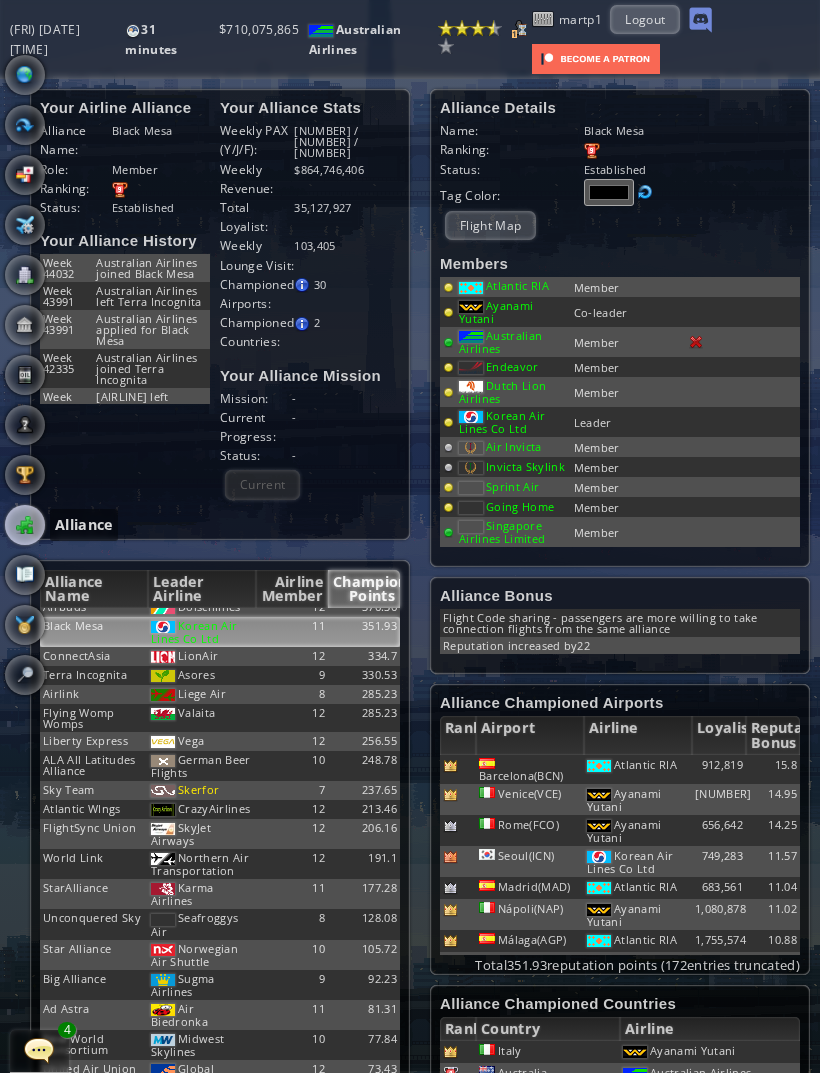 click on "Flight Map" at bounding box center (490, 225) 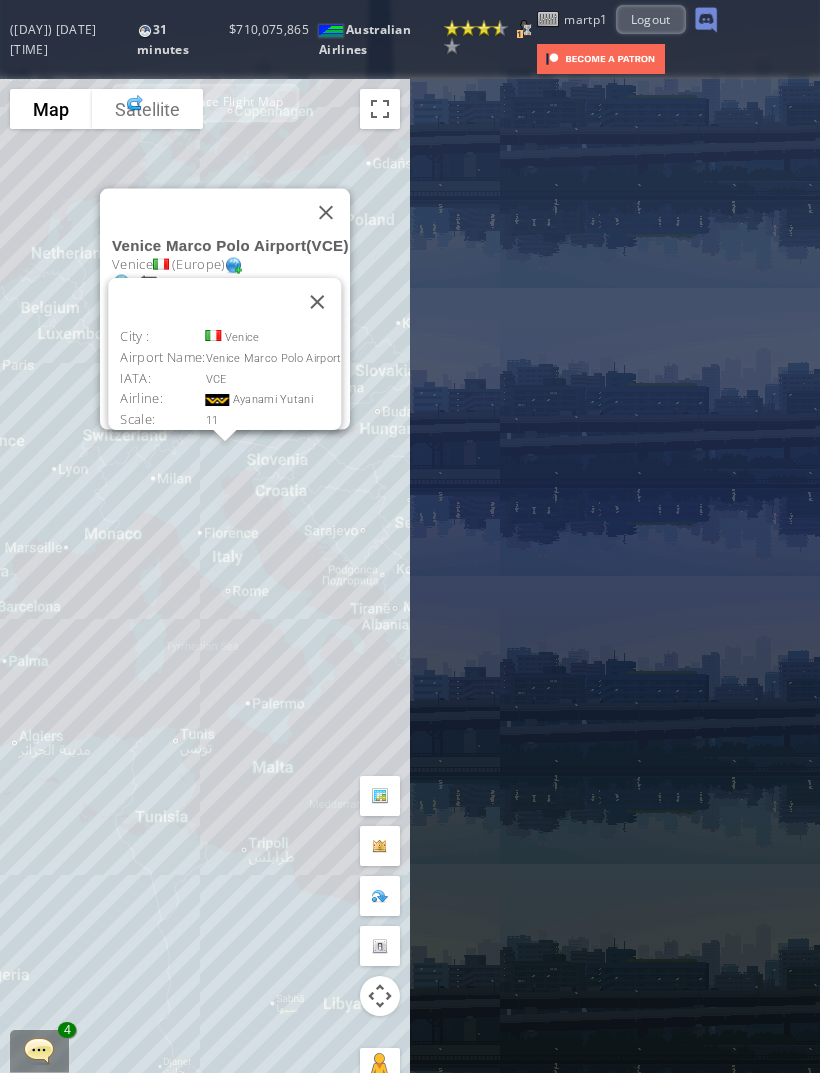 click at bounding box center (326, 212) 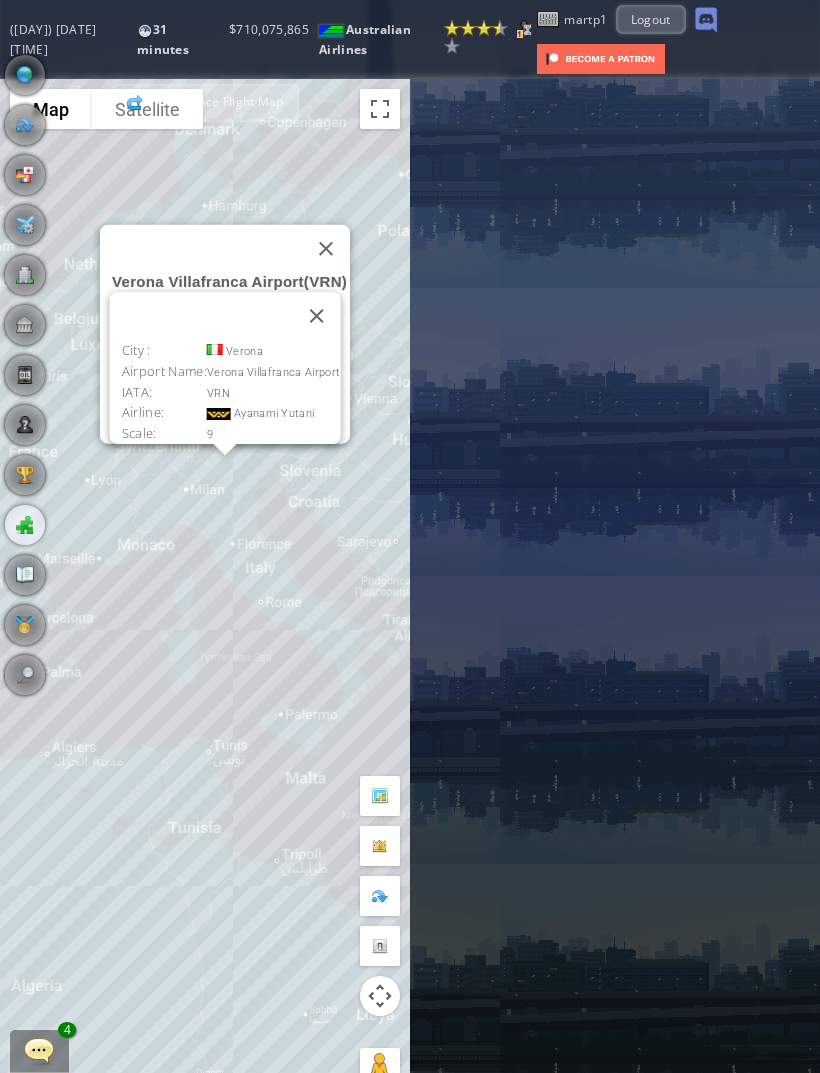click at bounding box center [326, 248] 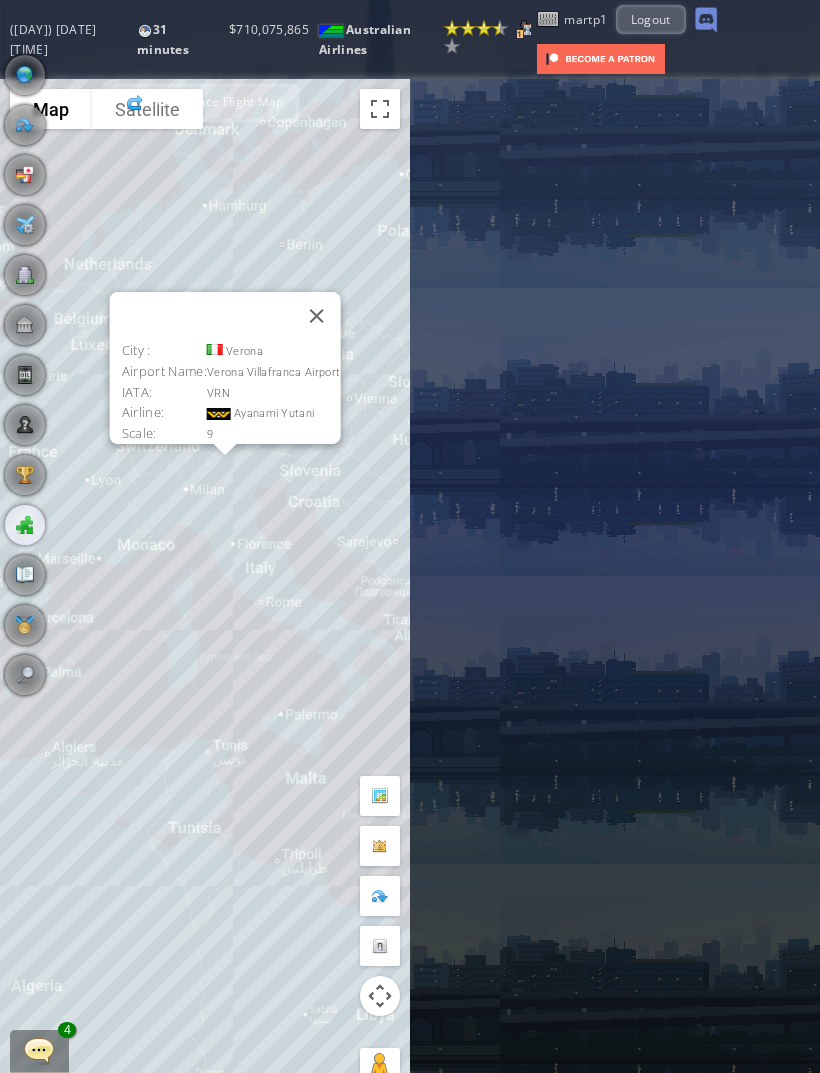 click at bounding box center [316, 316] 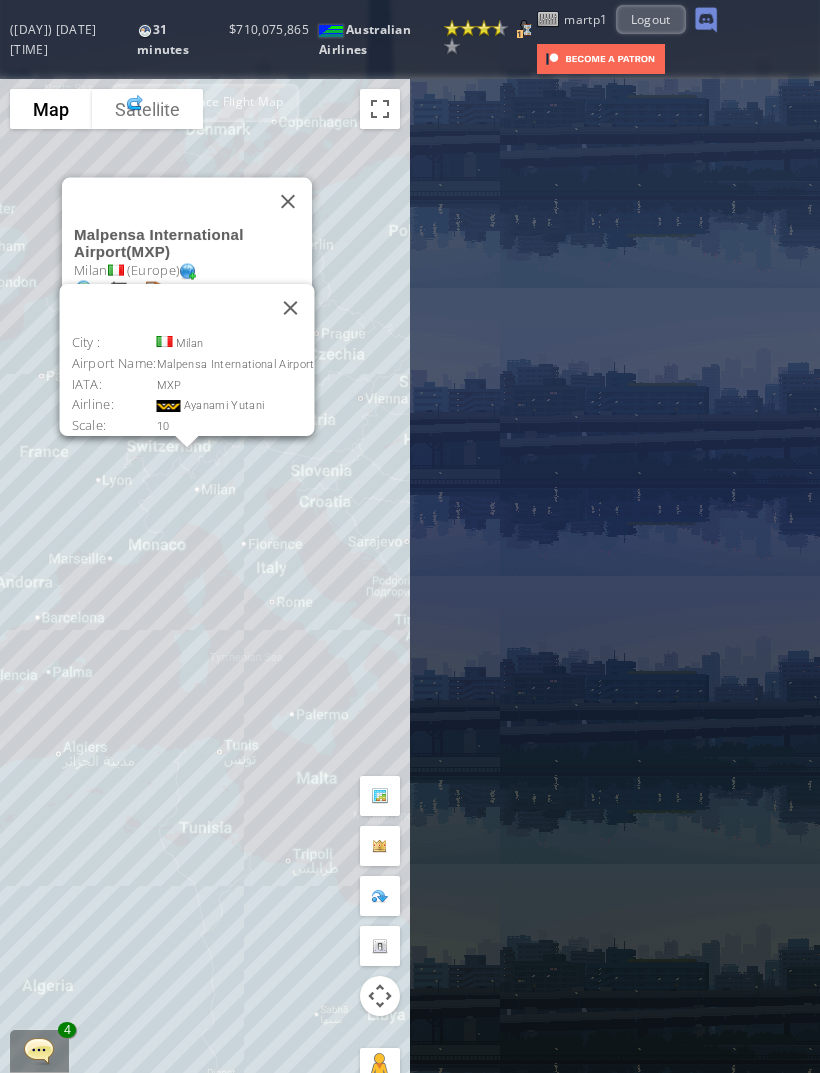 click at bounding box center [290, 308] 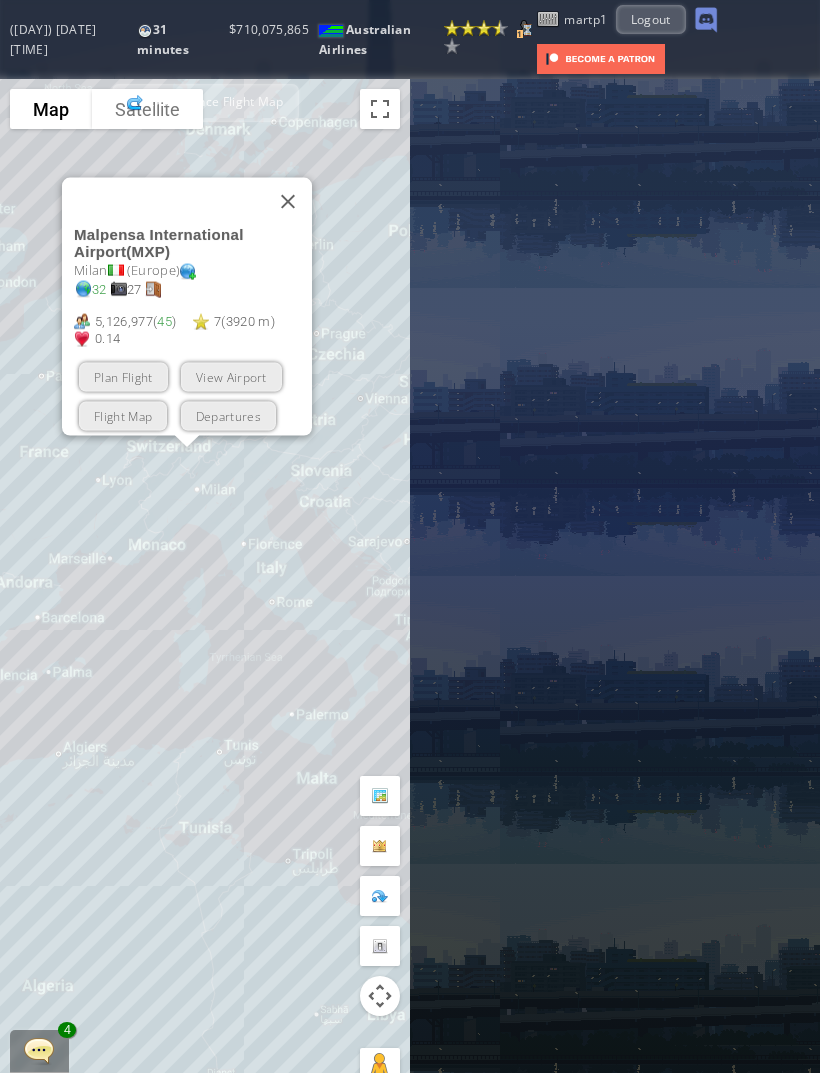 click at bounding box center (288, 201) 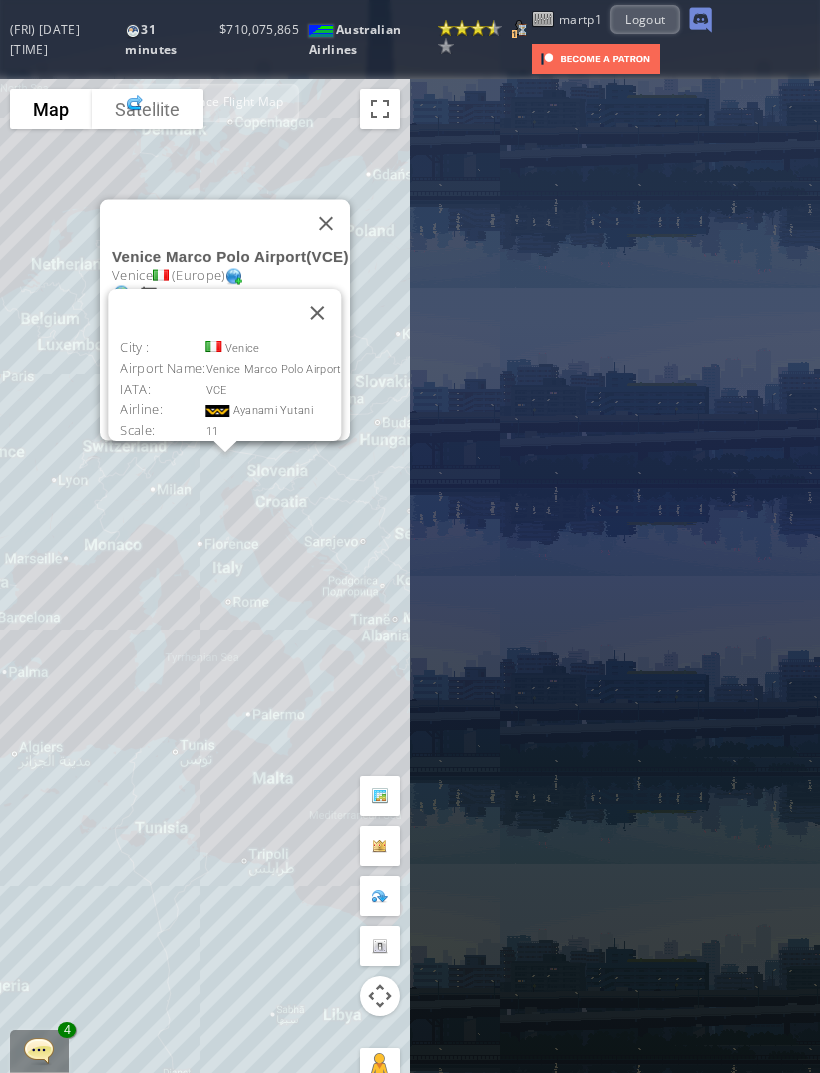 click at bounding box center (326, 223) 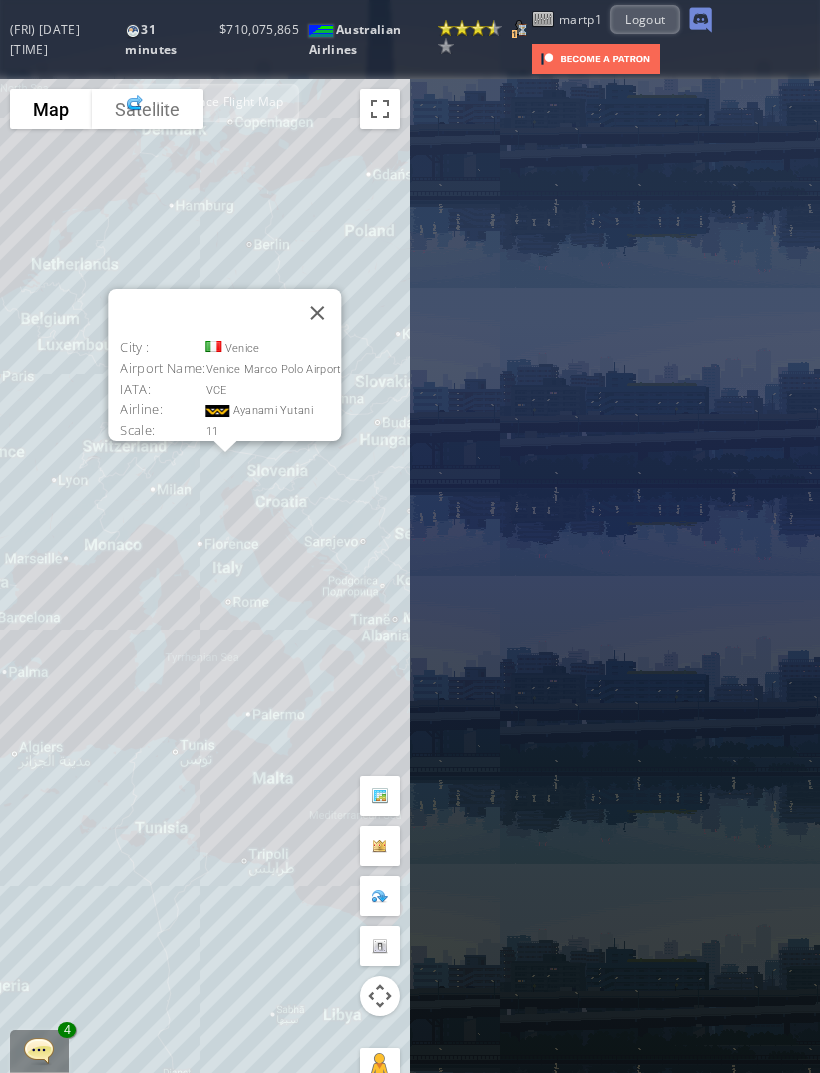 click at bounding box center [318, 313] 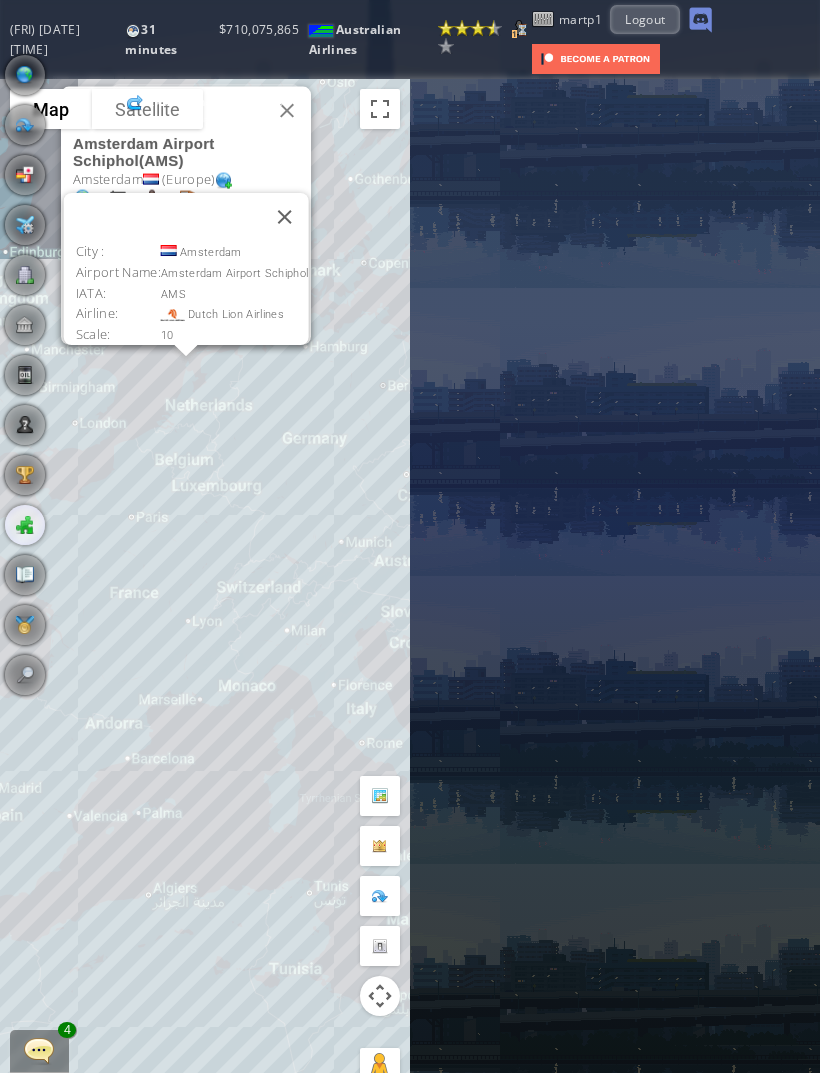click at bounding box center (284, 217) 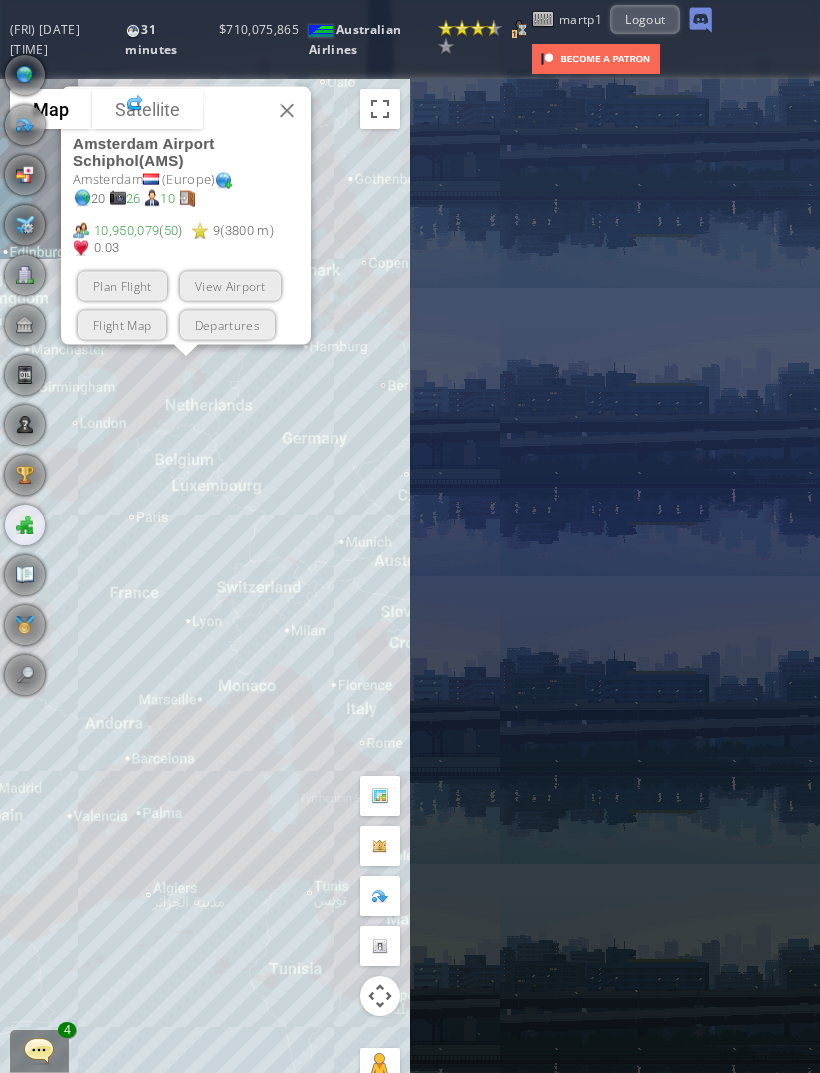 click at bounding box center (287, 110) 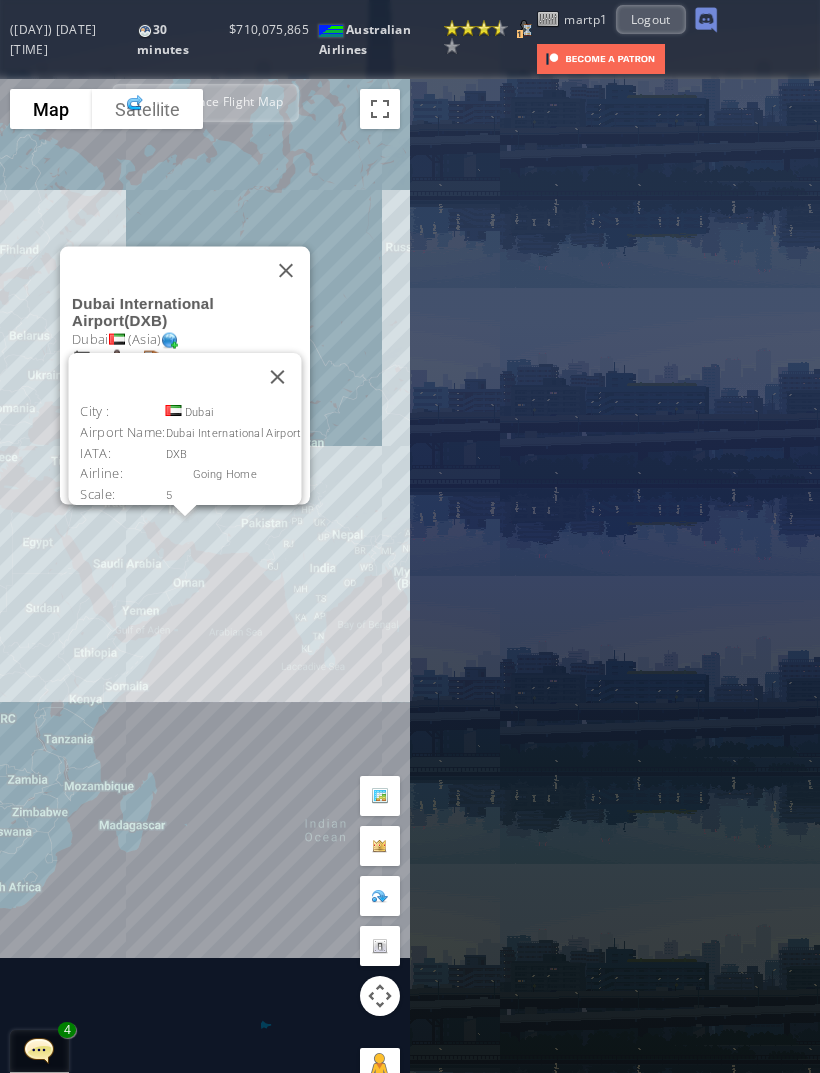 click at bounding box center [278, 377] 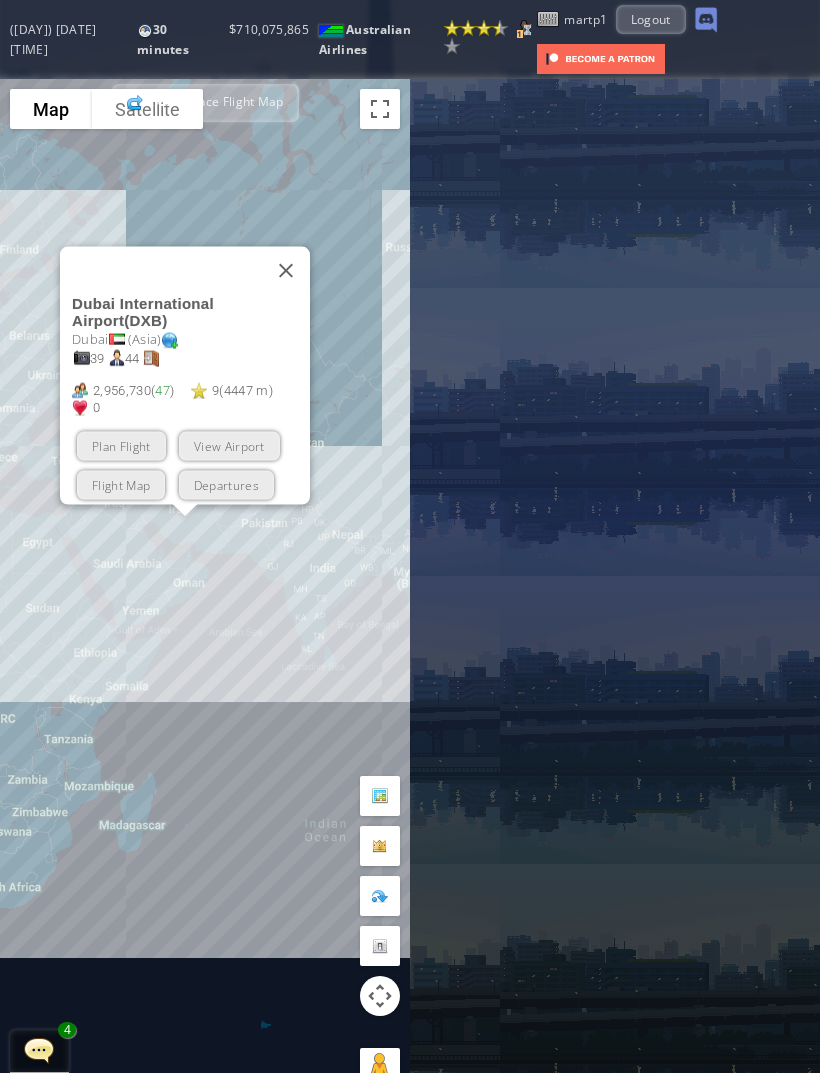 click at bounding box center [286, 270] 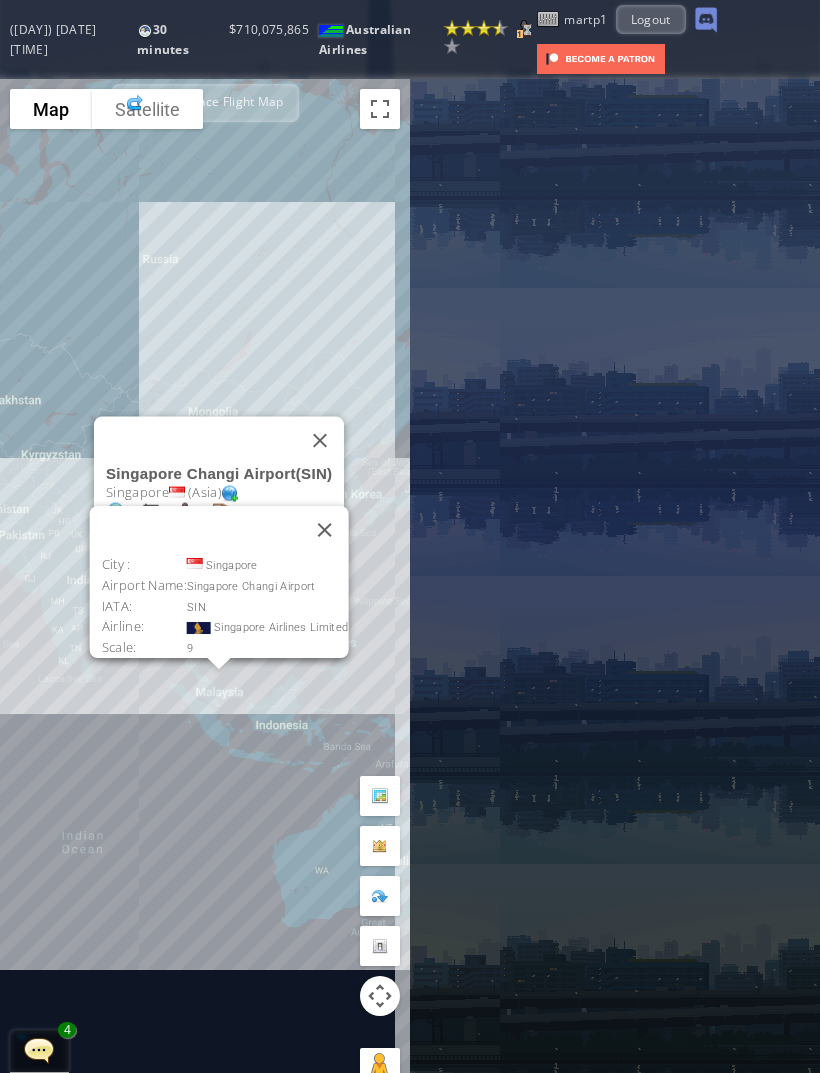 click at bounding box center [324, 530] 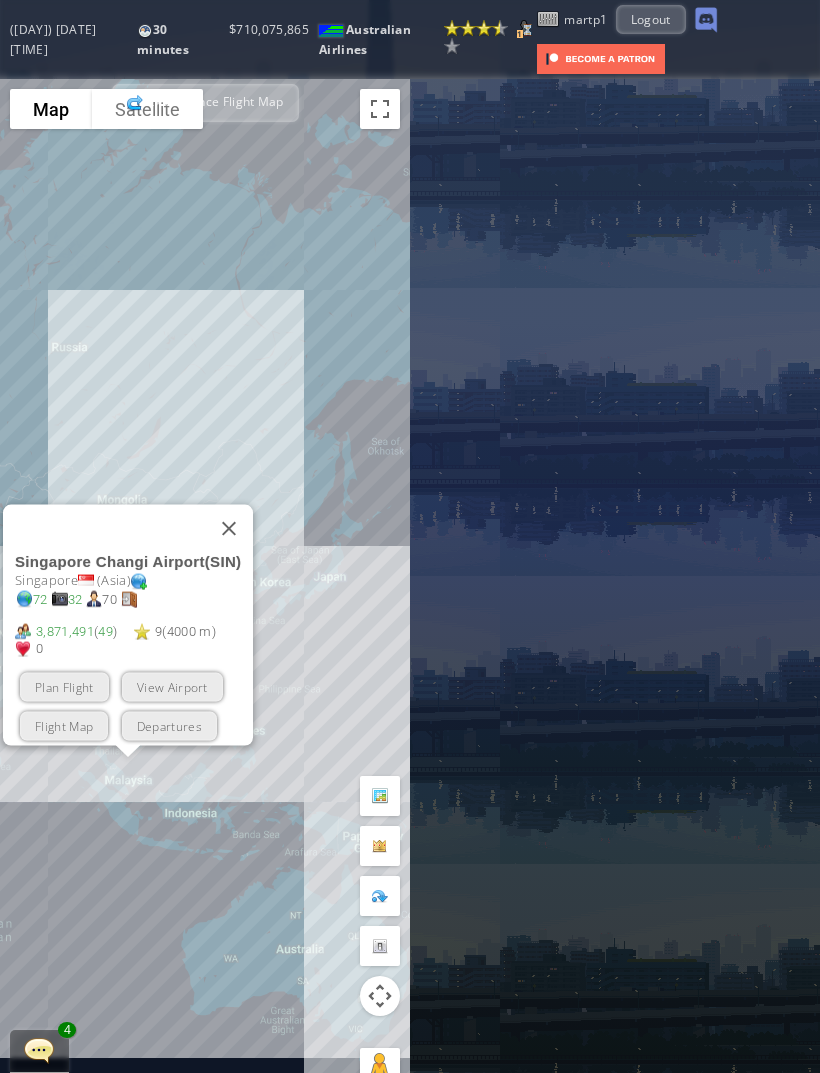 click at bounding box center [229, 528] 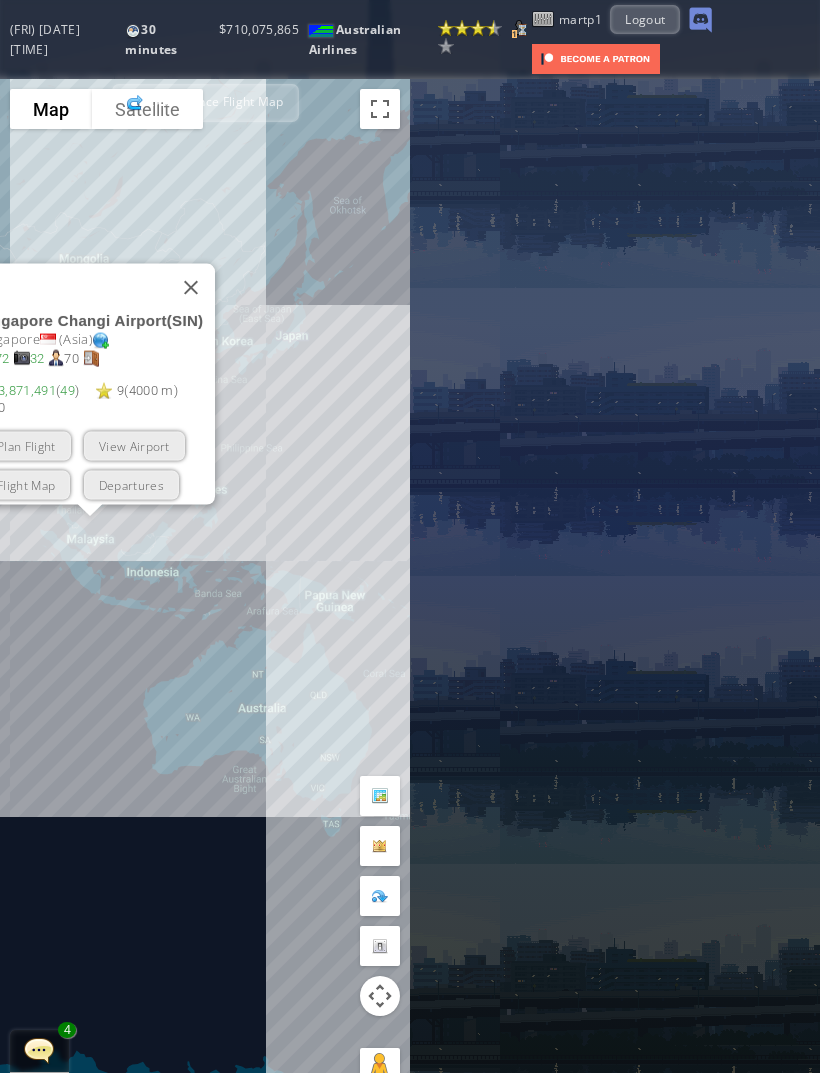 click at bounding box center [191, 287] 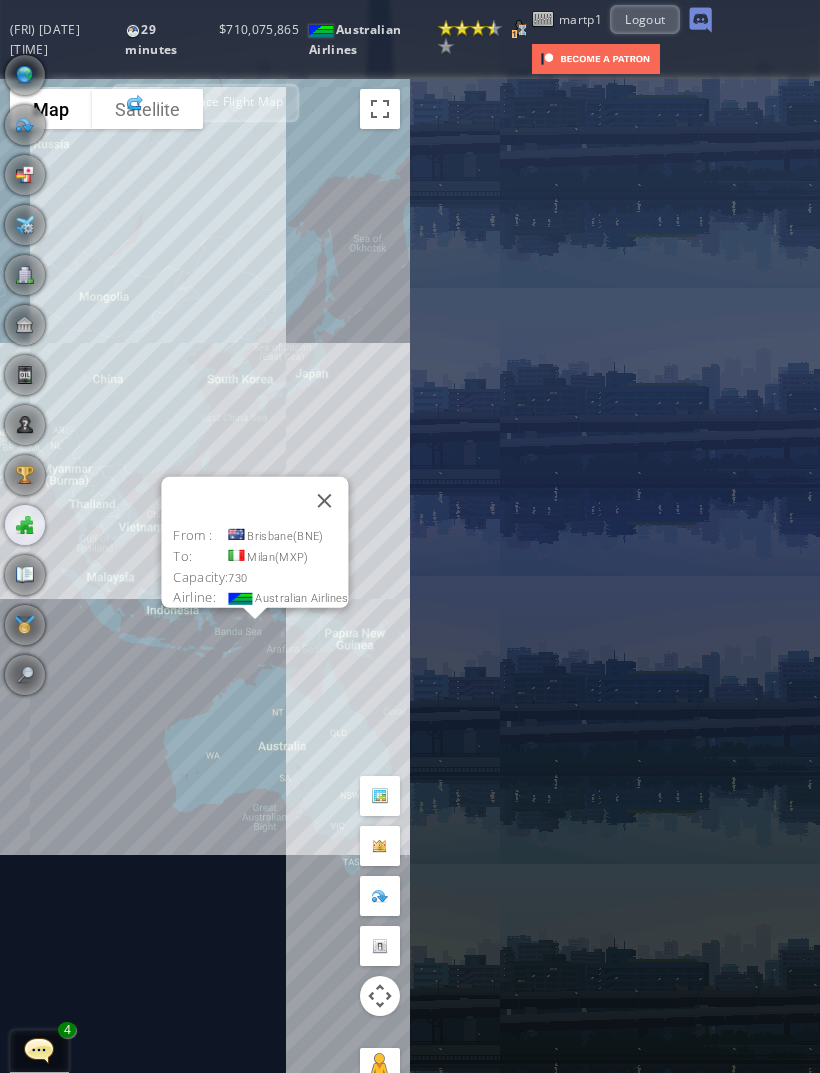 click at bounding box center (325, 501) 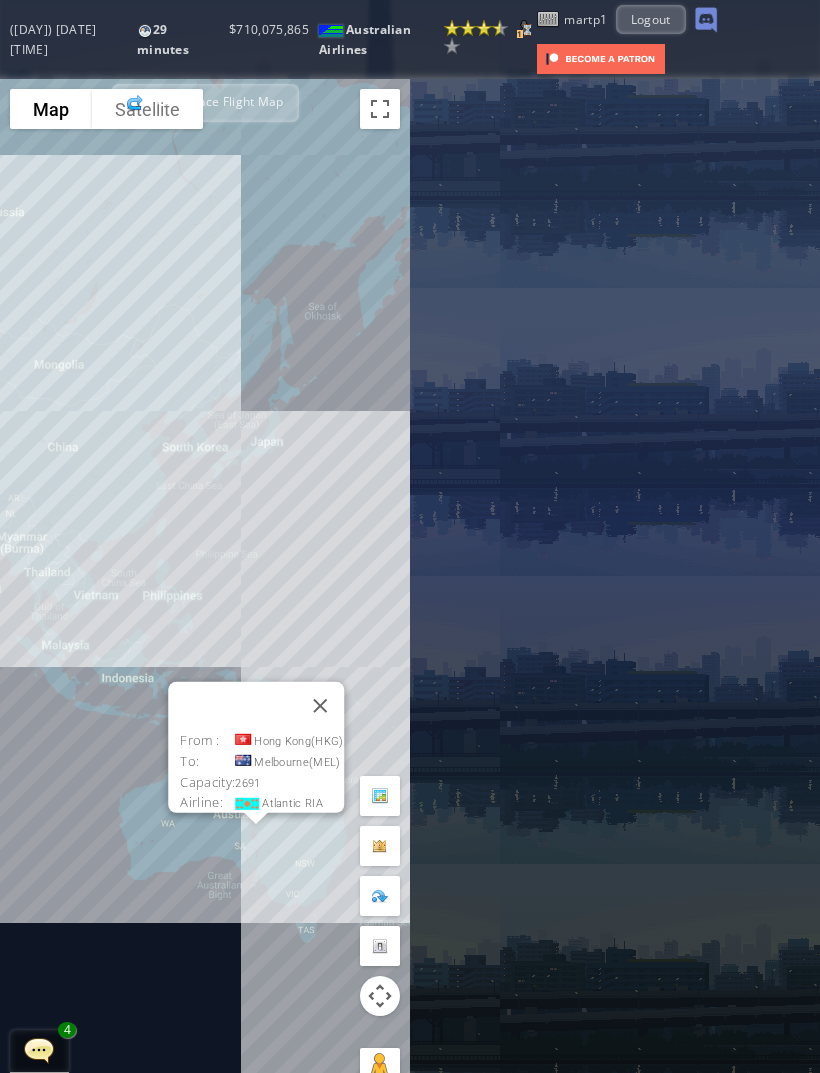 click at bounding box center (320, 706) 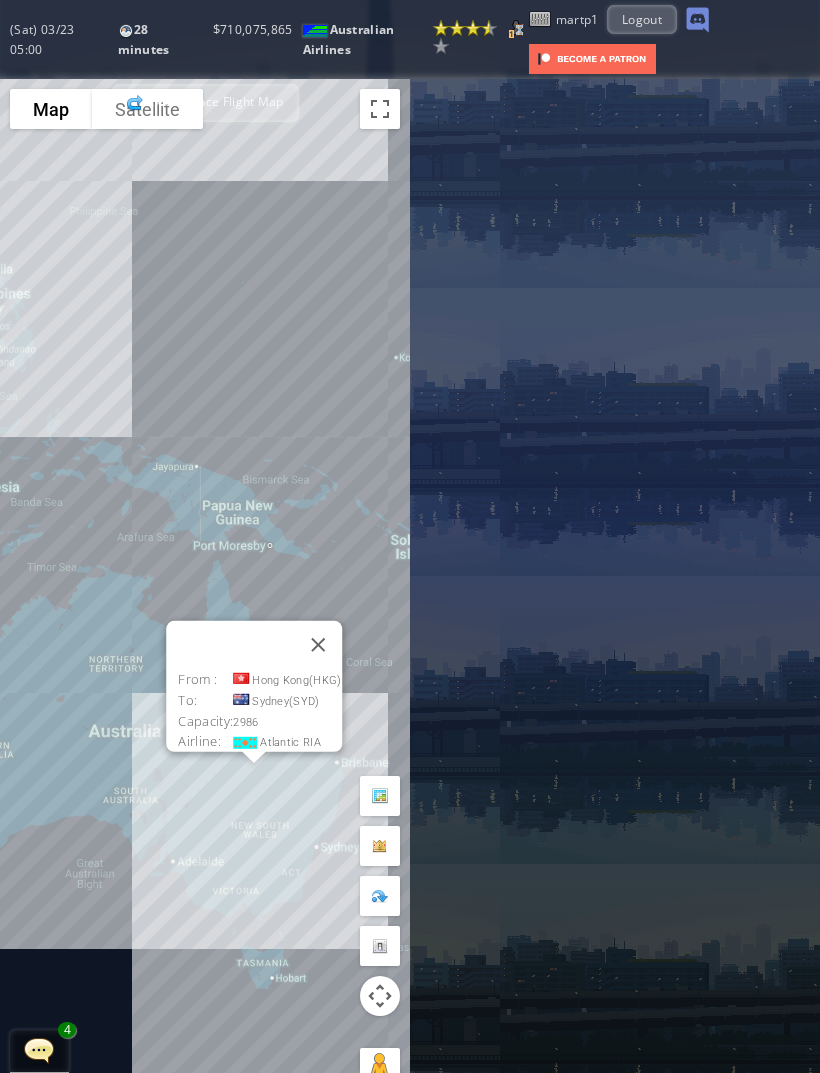 click at bounding box center [318, 645] 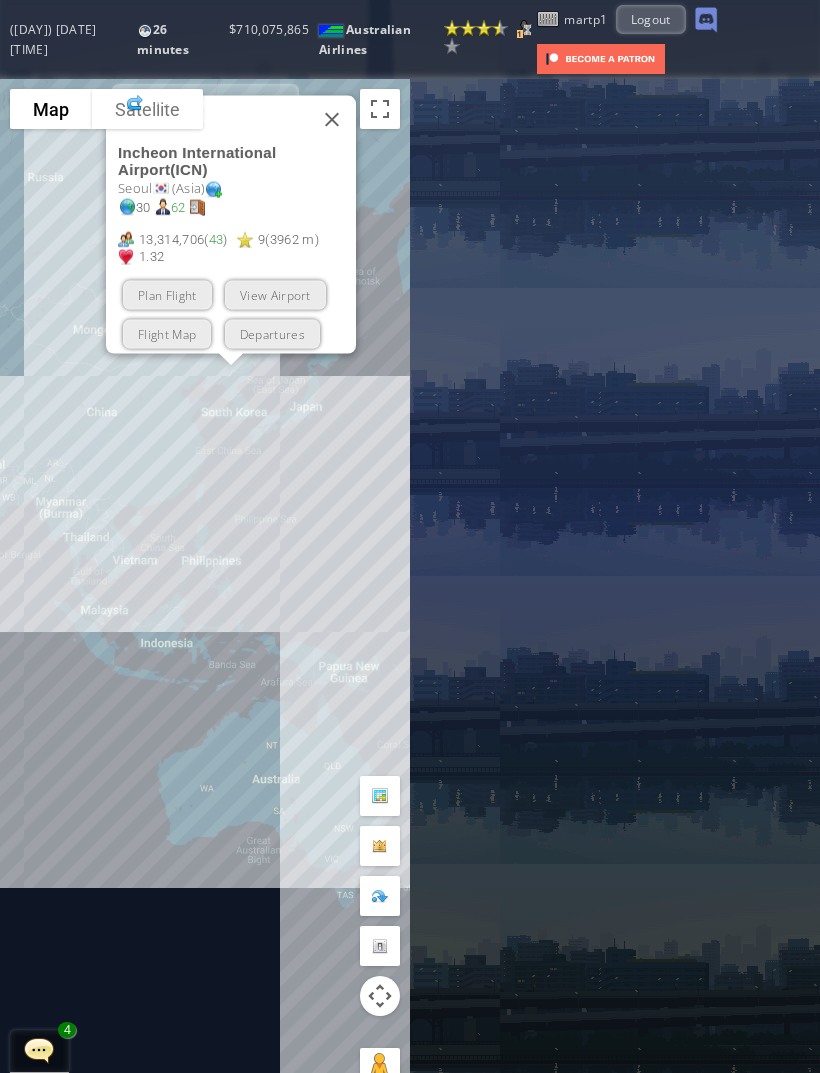 click at bounding box center [332, 119] 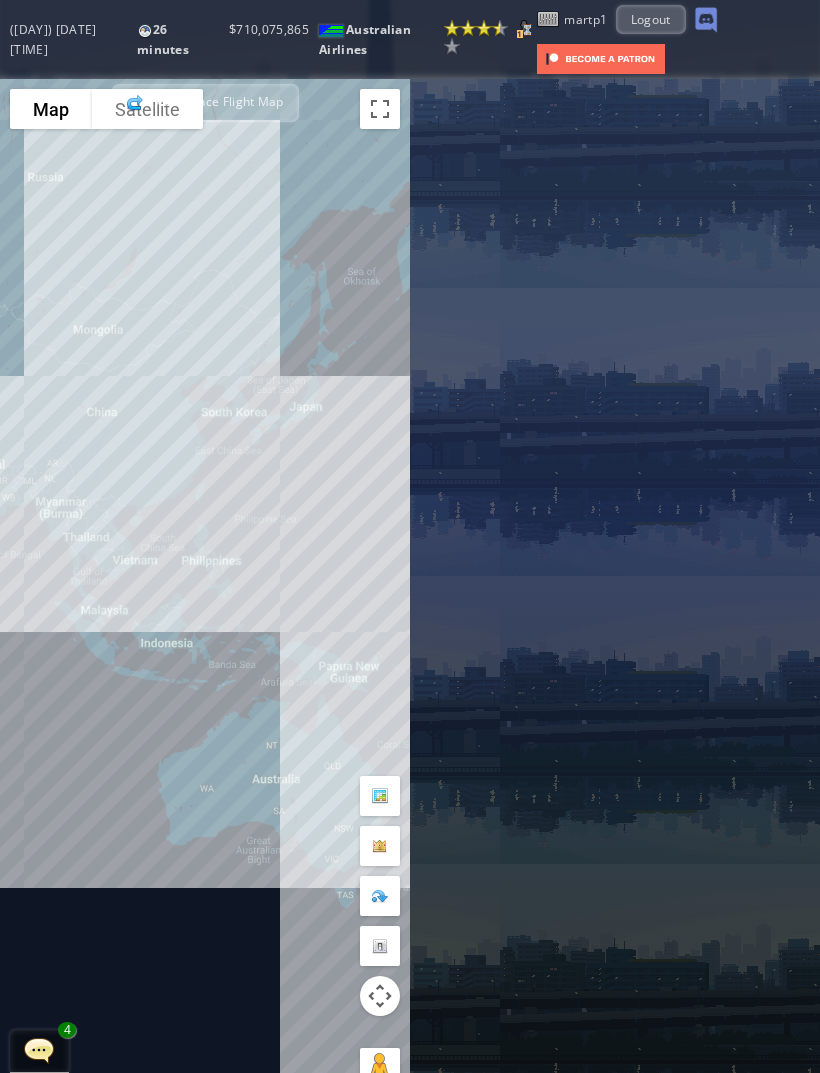 click on "Exit Alliance Flight Map" at bounding box center (205, 103) 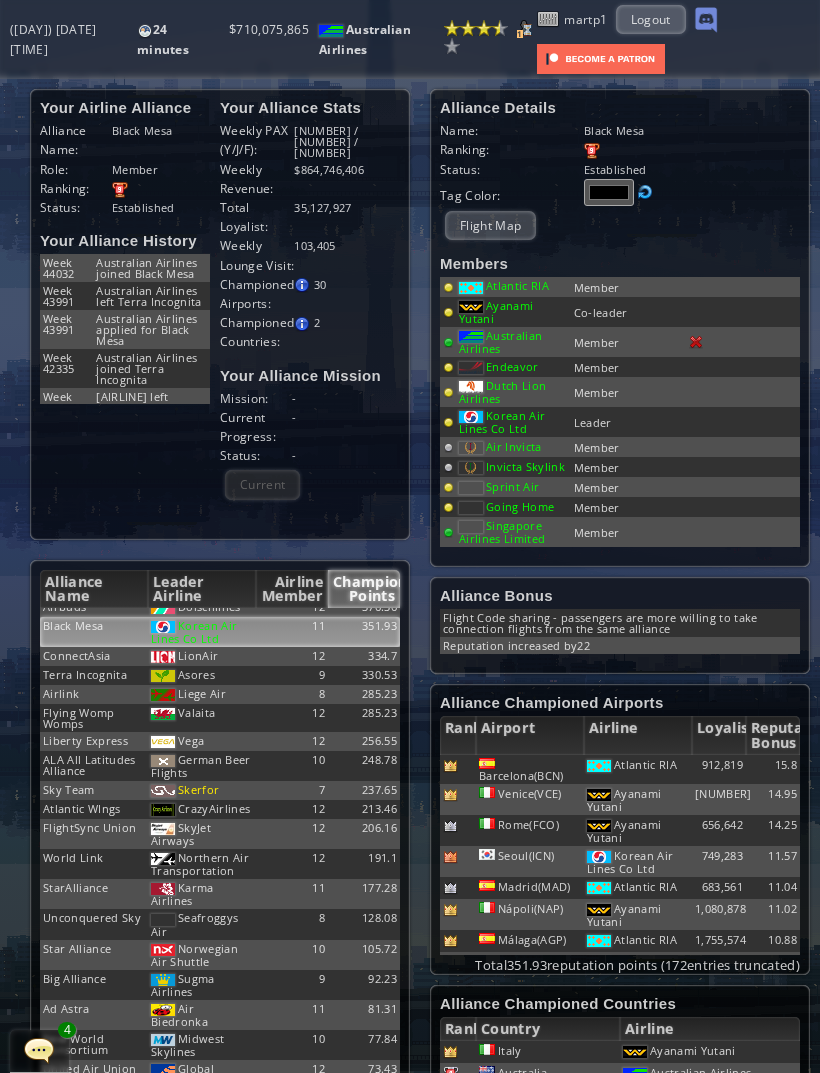 click on "Singapore Airlines Limited" at bounding box center (517, 285) 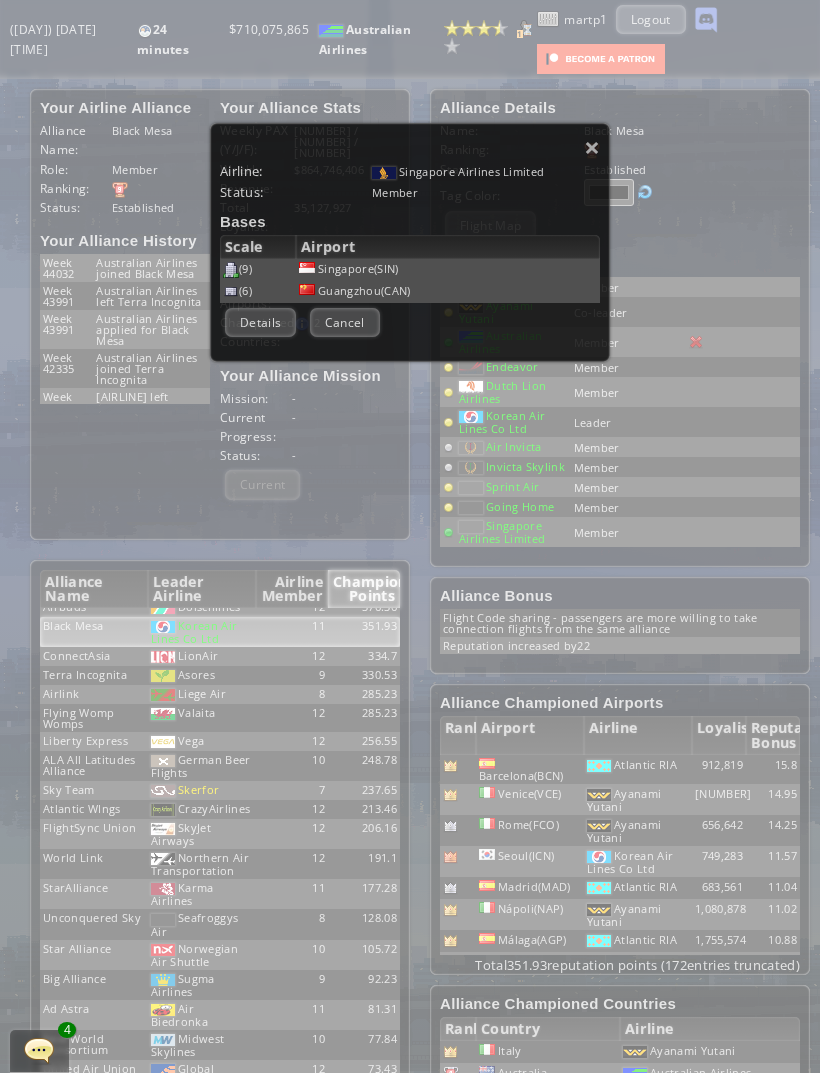 click on "Details" at bounding box center [260, 322] 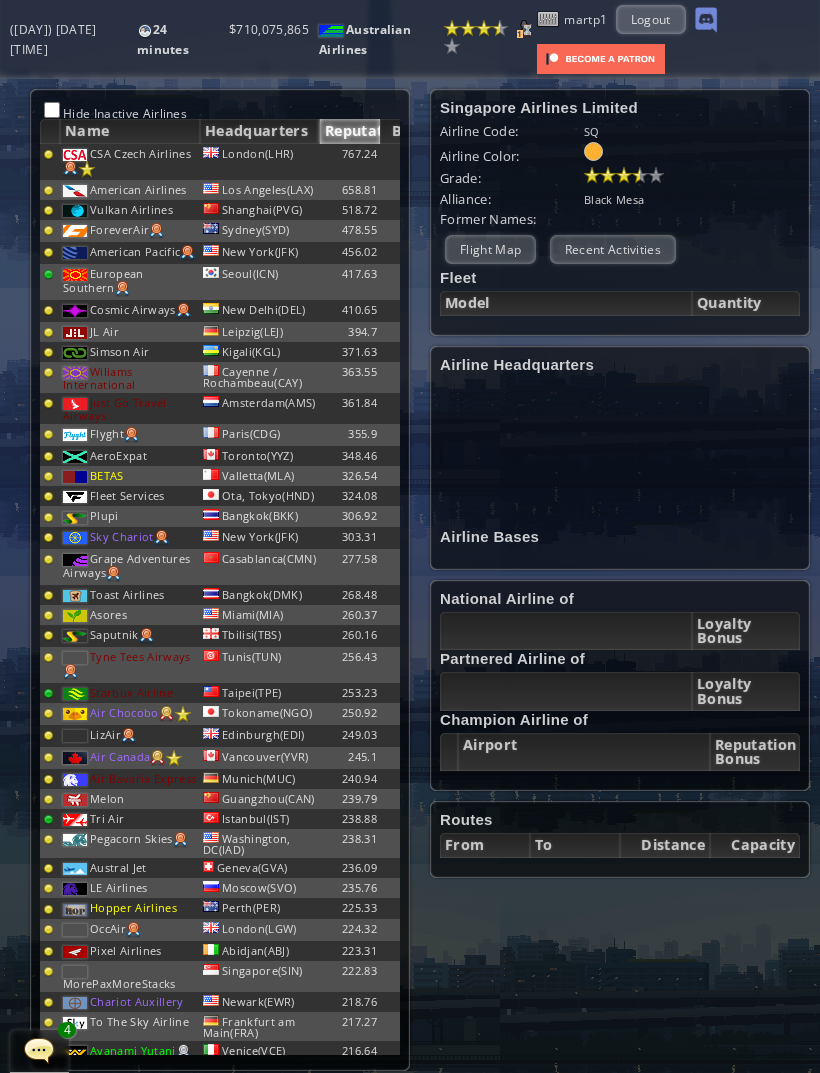 scroll, scrollTop: 103, scrollLeft: 0, axis: vertical 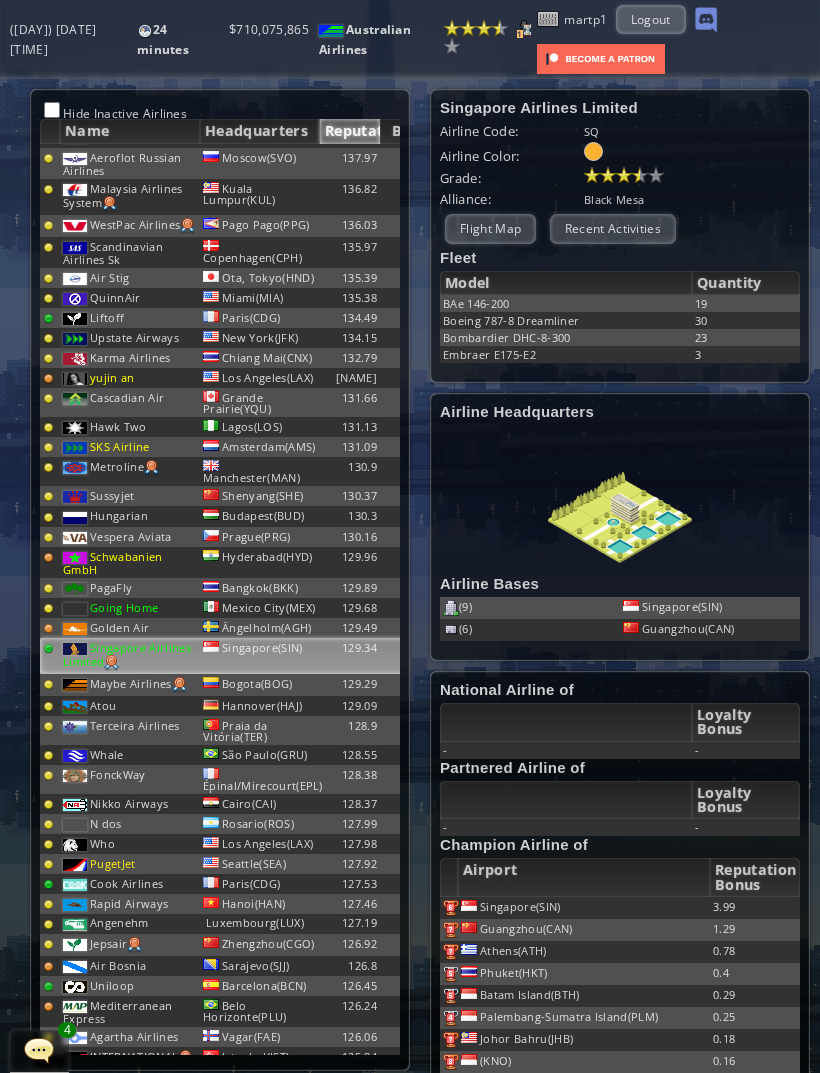 click on "Flight Map" at bounding box center (490, 228) 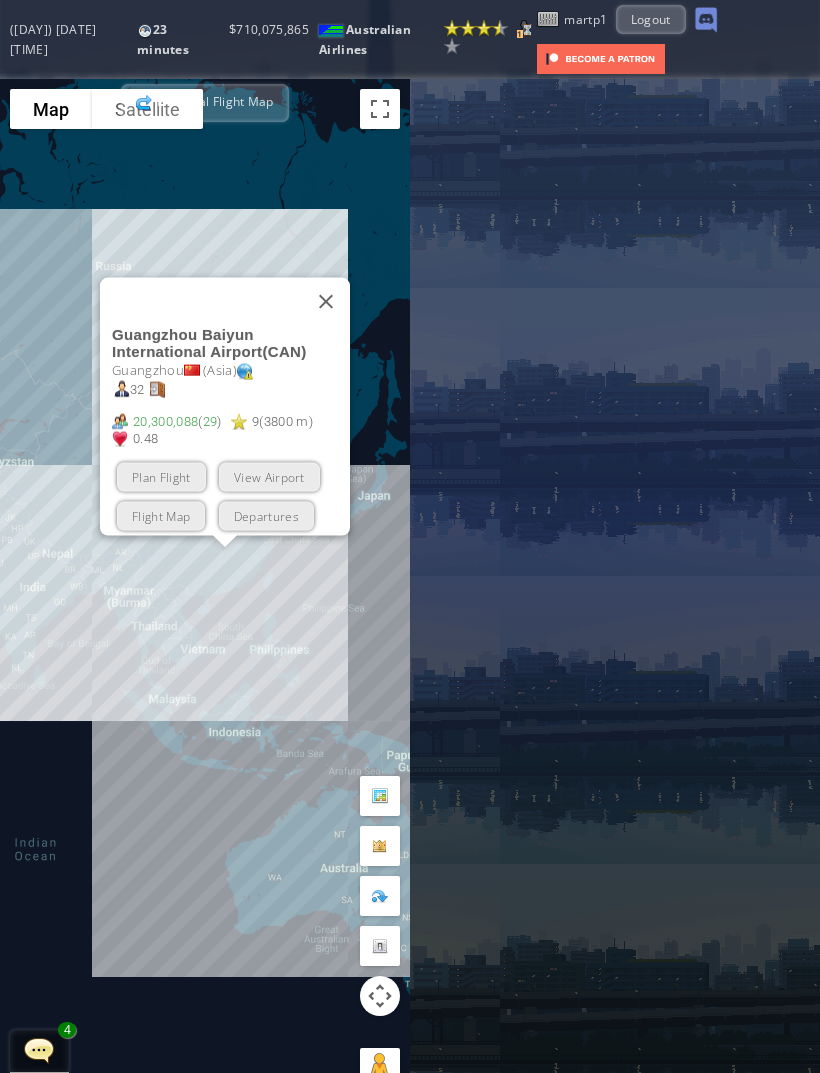 click at bounding box center [326, 301] 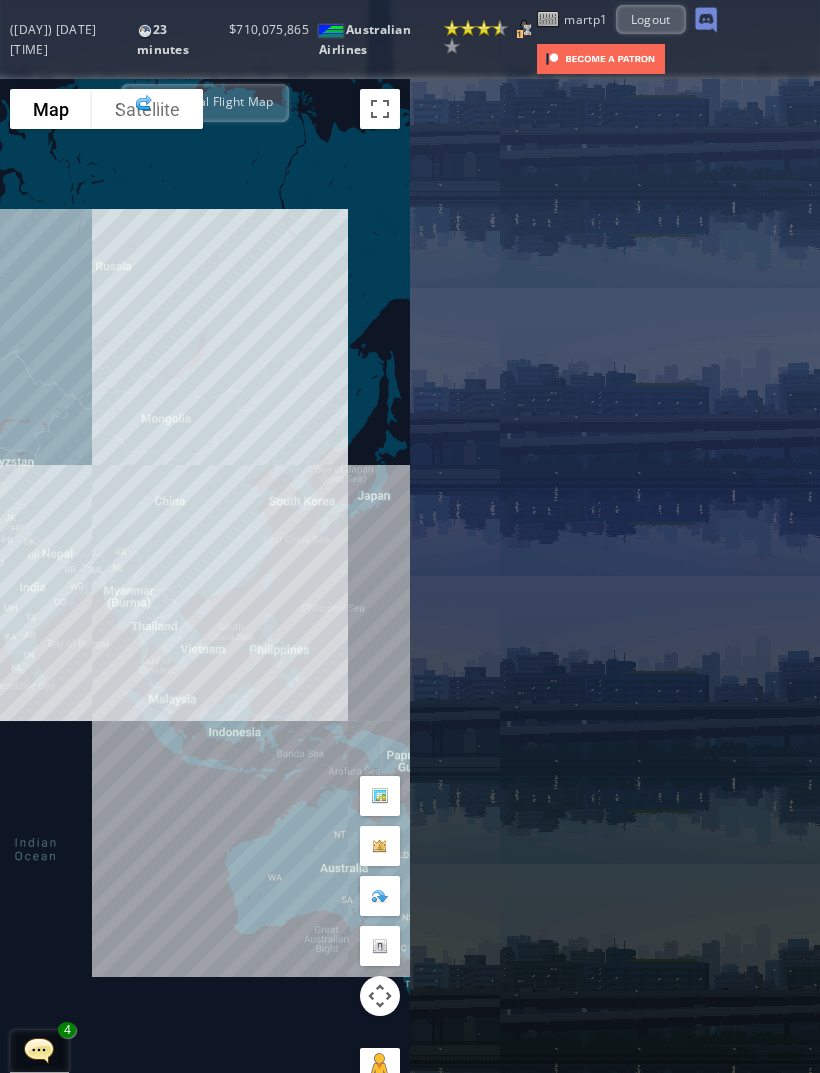 click on "Exit Rival Flight Map" at bounding box center (205, 103) 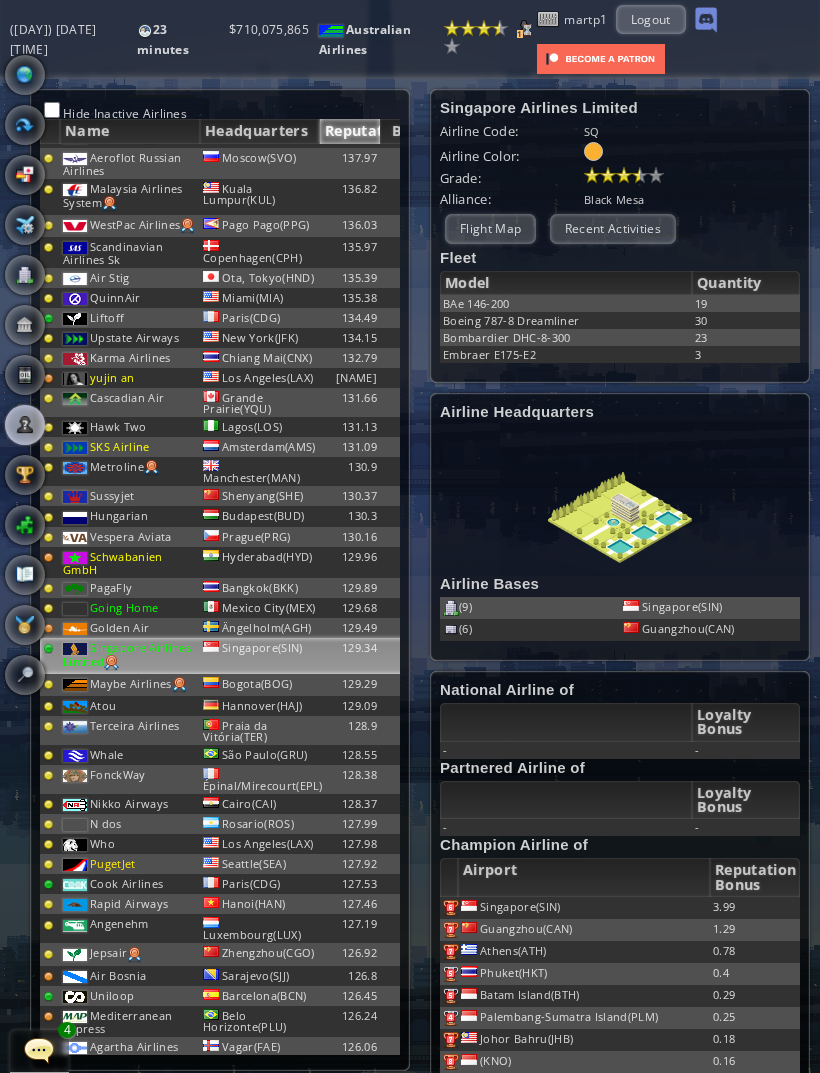 click at bounding box center [7, 536] 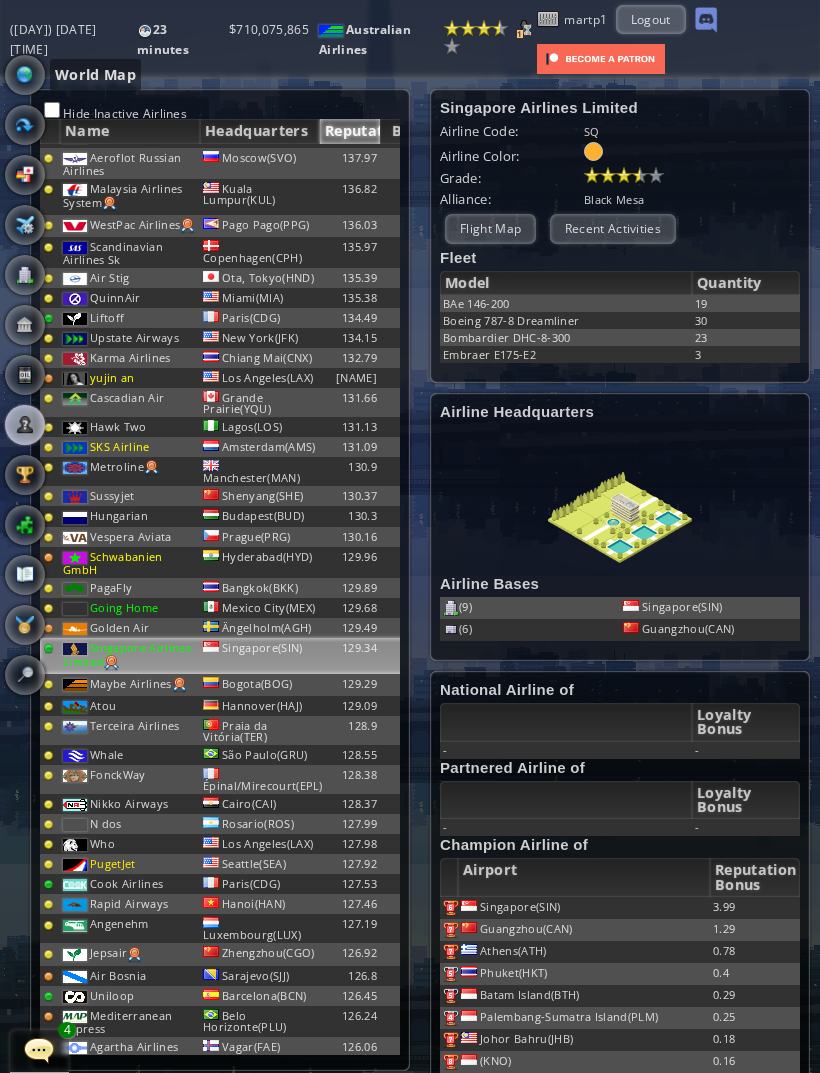 click at bounding box center (25, 75) 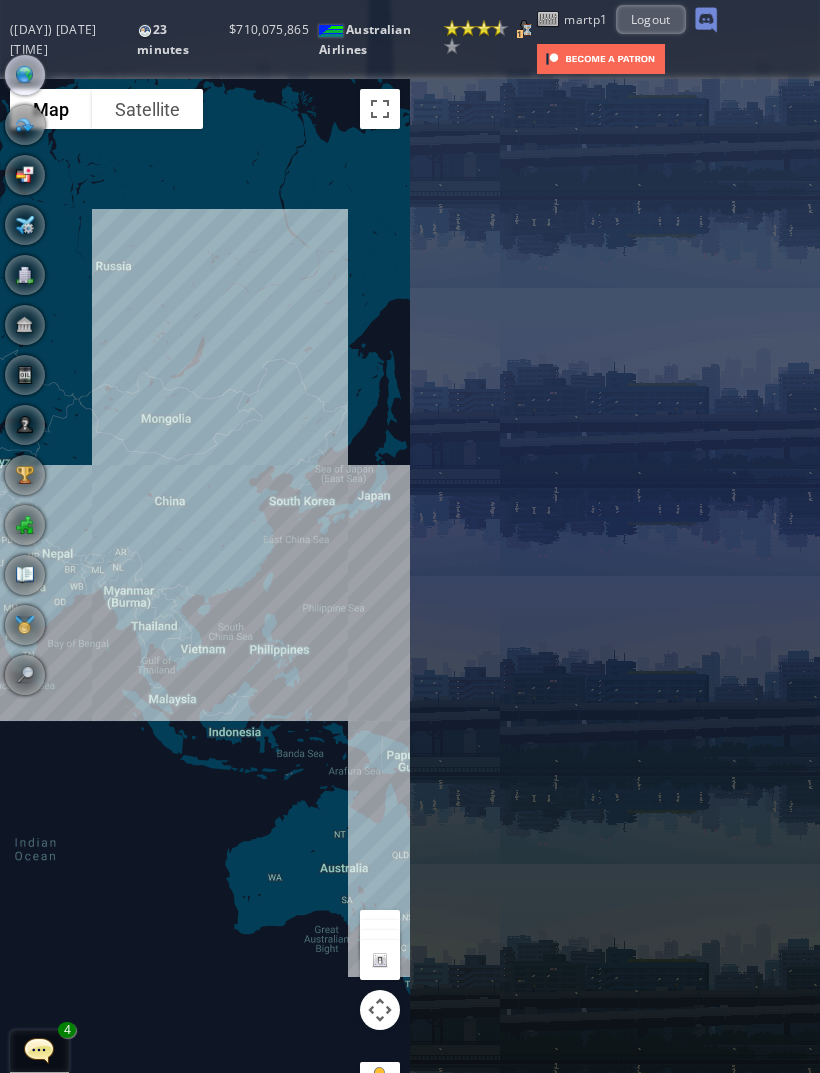click at bounding box center (25, 75) 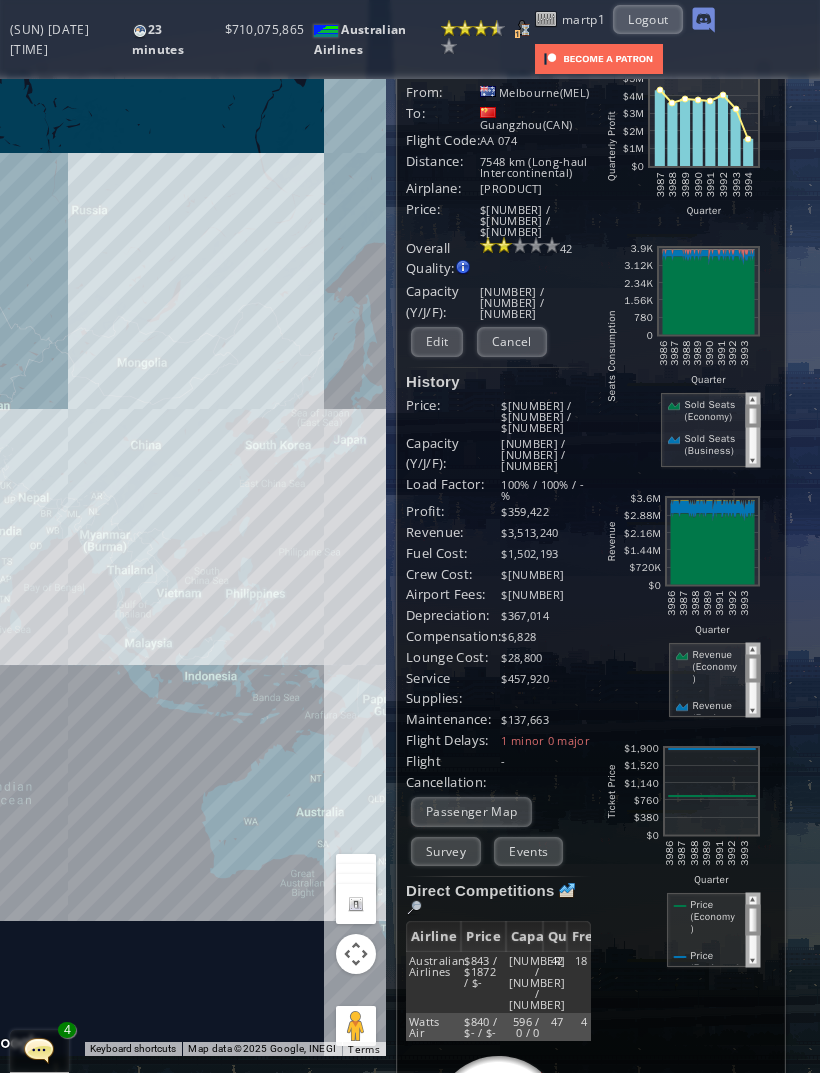 scroll, scrollTop: 55, scrollLeft: 28, axis: both 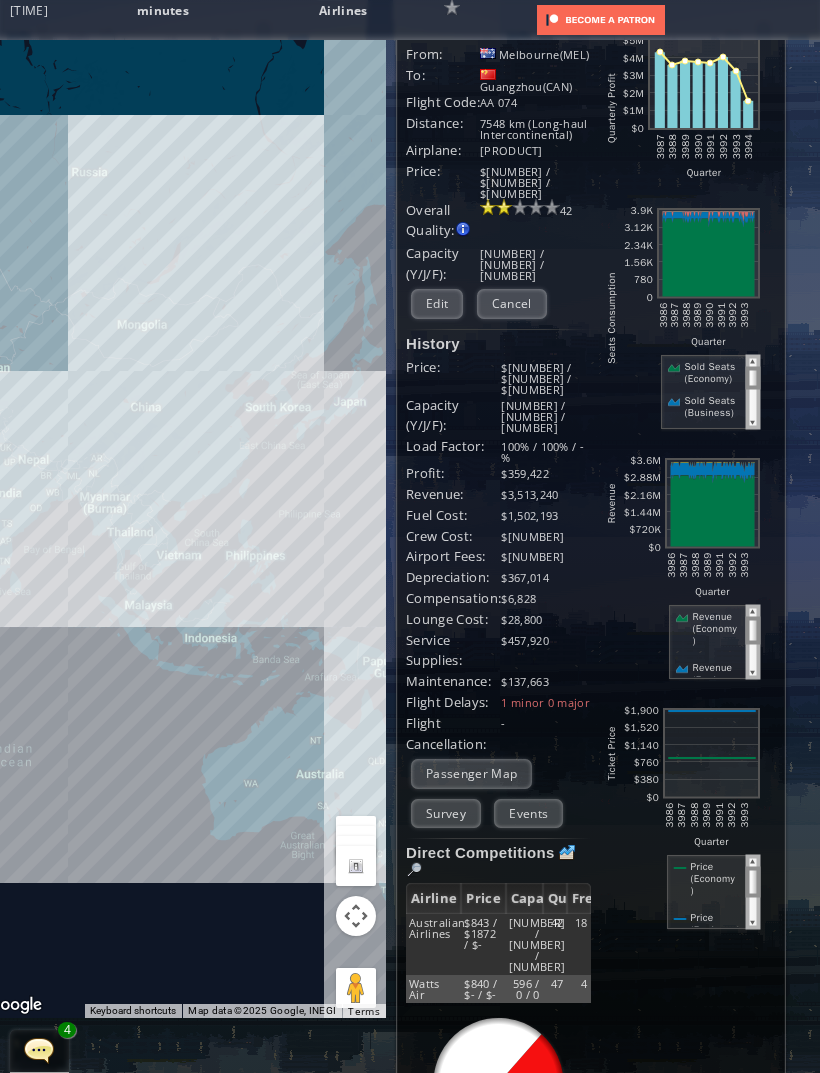 click on "Passenger Map" at bounding box center [471, 773] 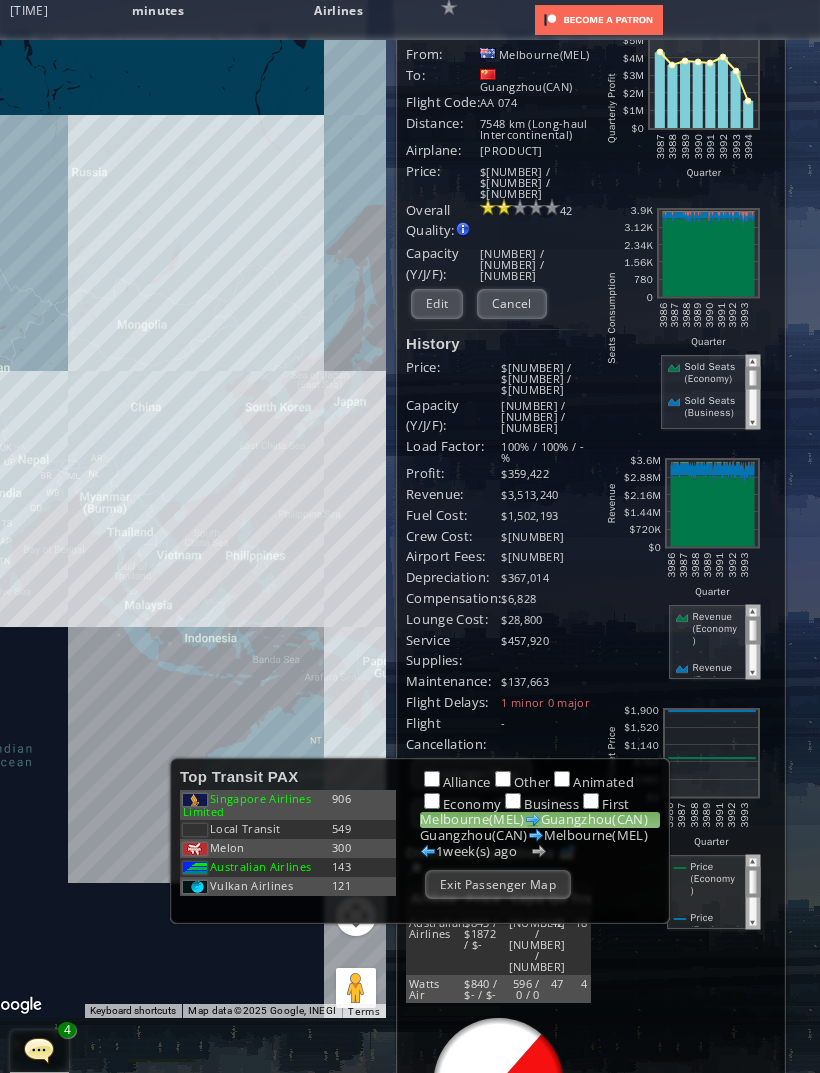 click on "Exit Passenger Map" at bounding box center [498, 884] 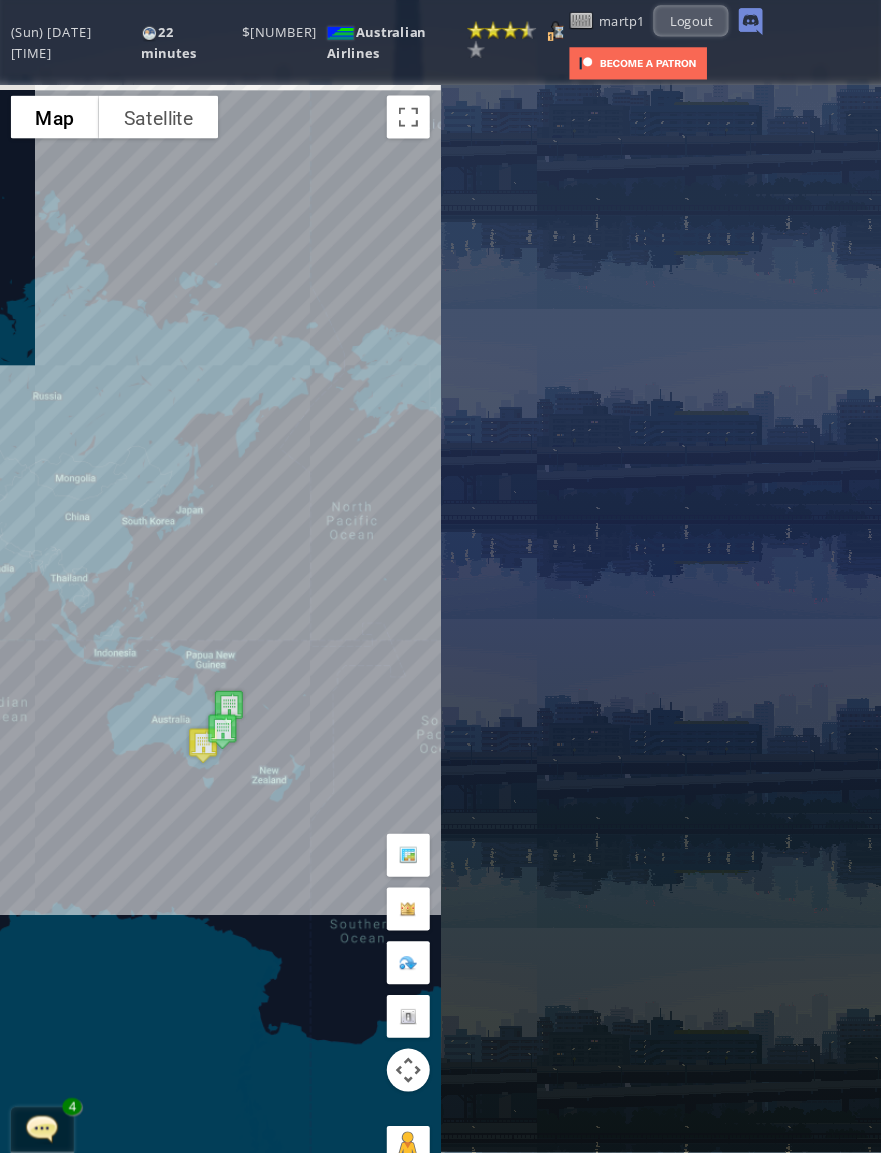 scroll, scrollTop: 8, scrollLeft: 0, axis: vertical 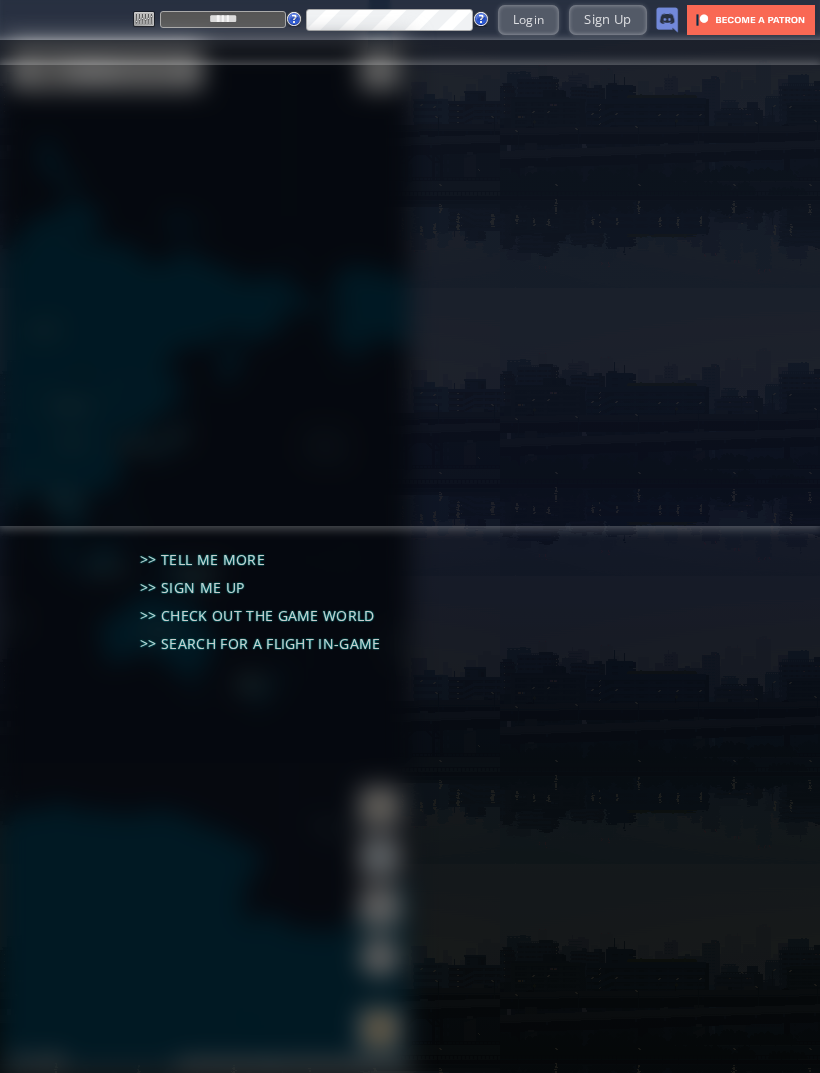 click on "Login" at bounding box center (529, 19) 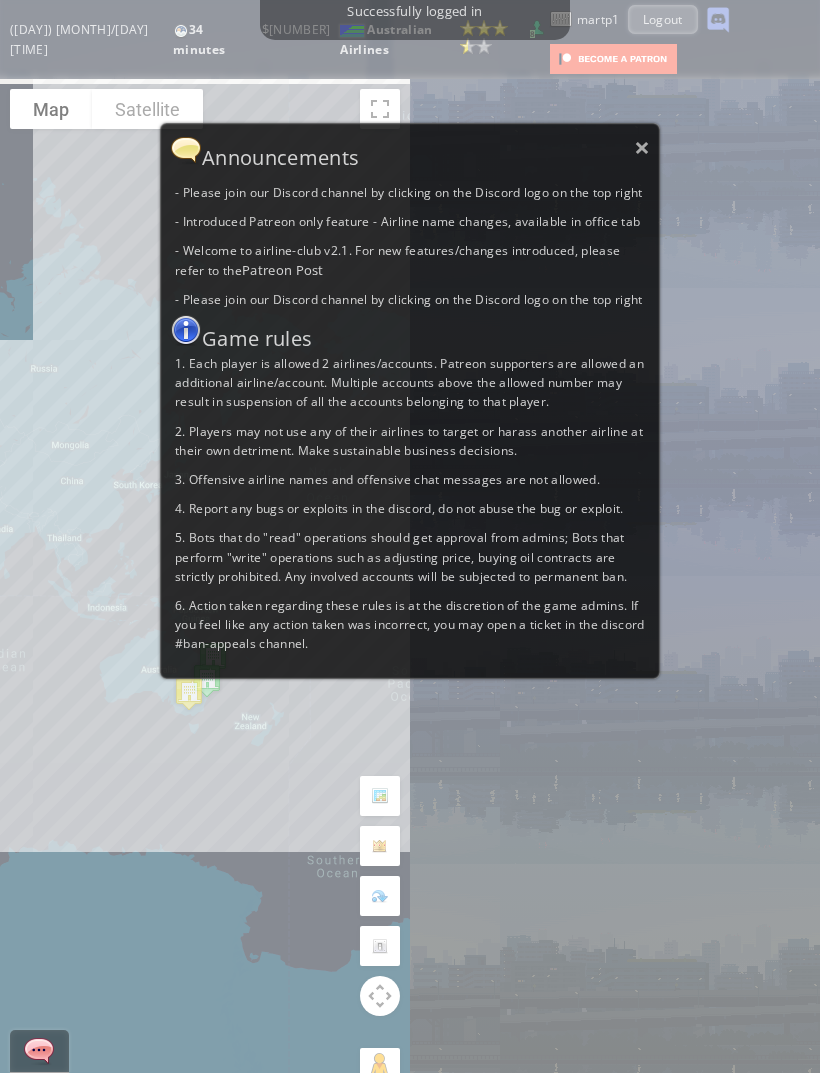 click on "×" at bounding box center [642, 147] 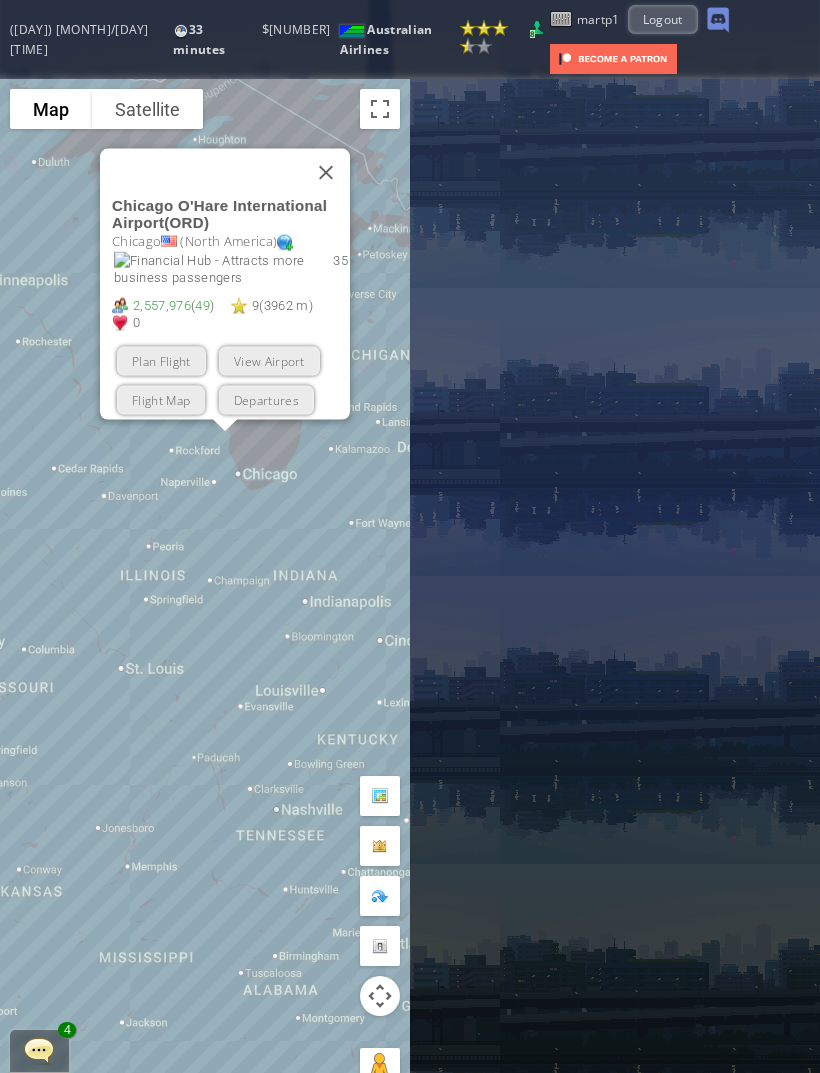click on "Plan Flight" at bounding box center [161, 360] 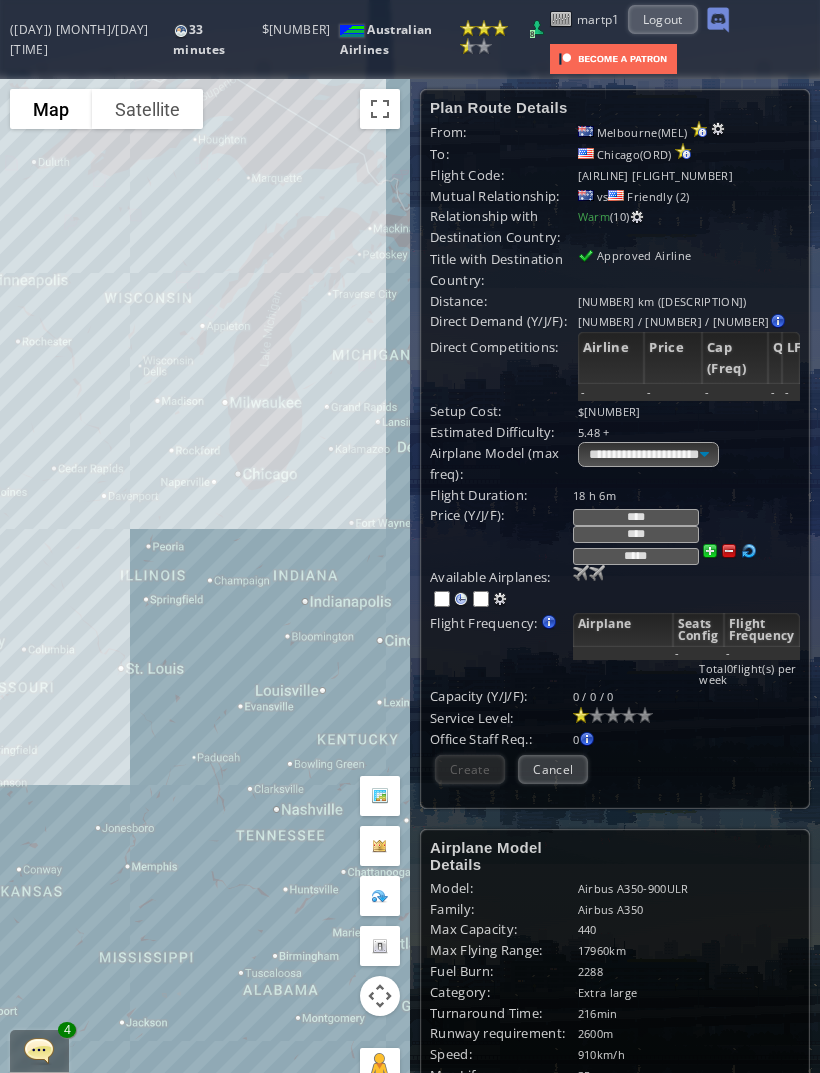 click at bounding box center (581, 573) 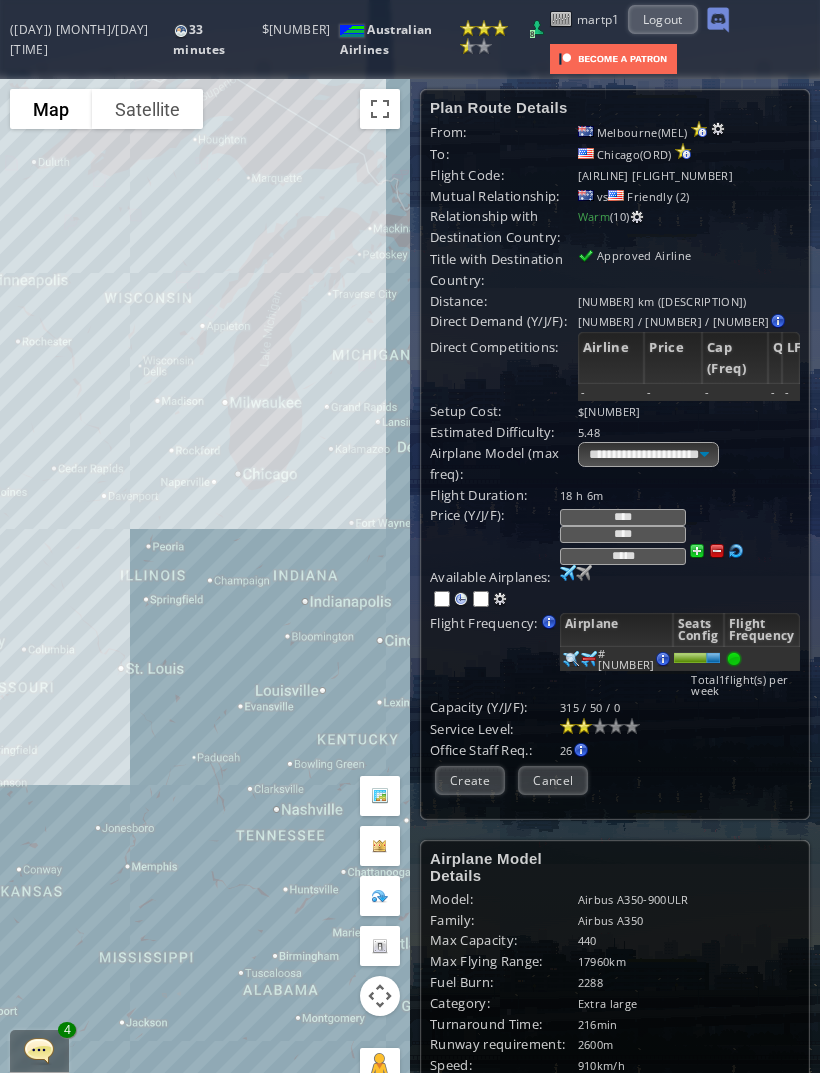 click at bounding box center (584, 726) 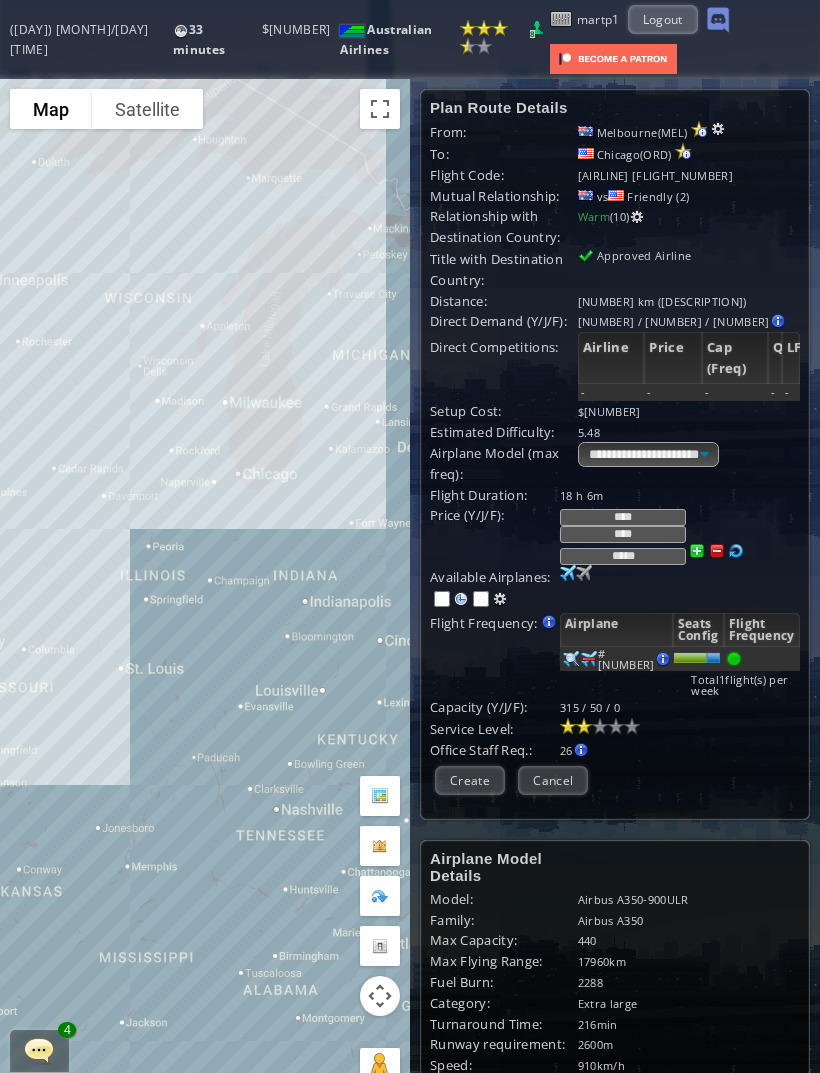 click on "****" at bounding box center [623, 517] 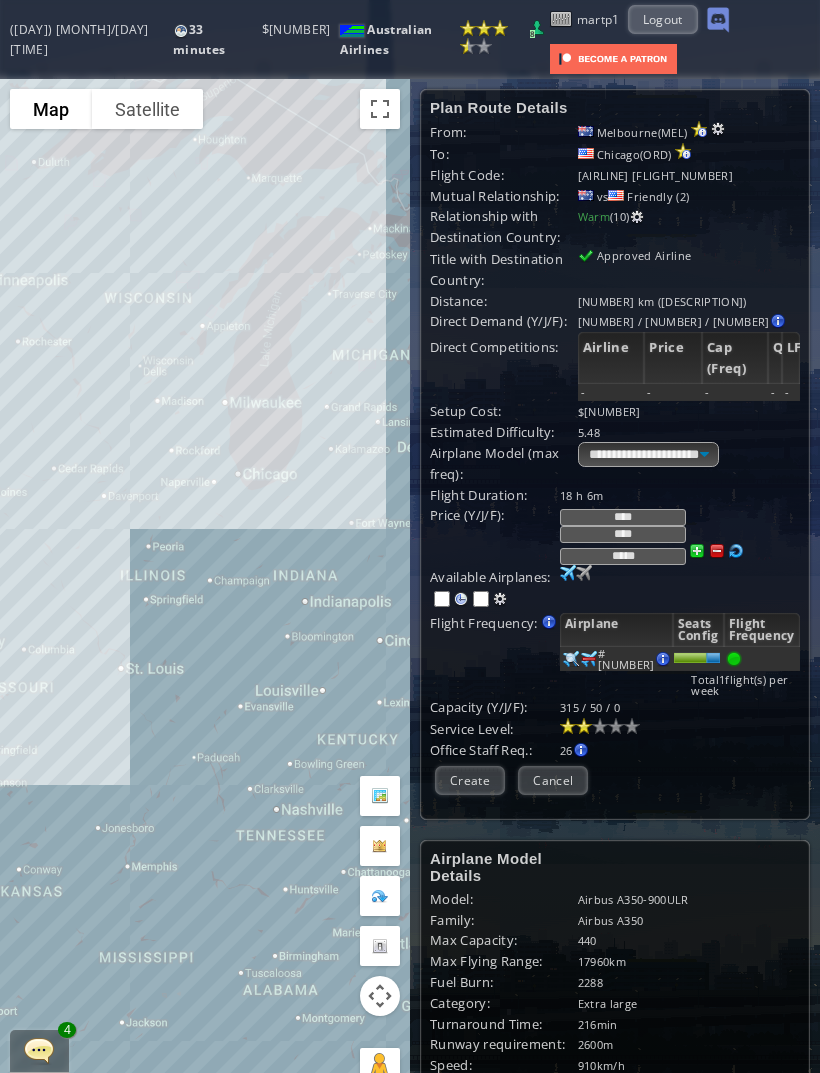 type on "****" 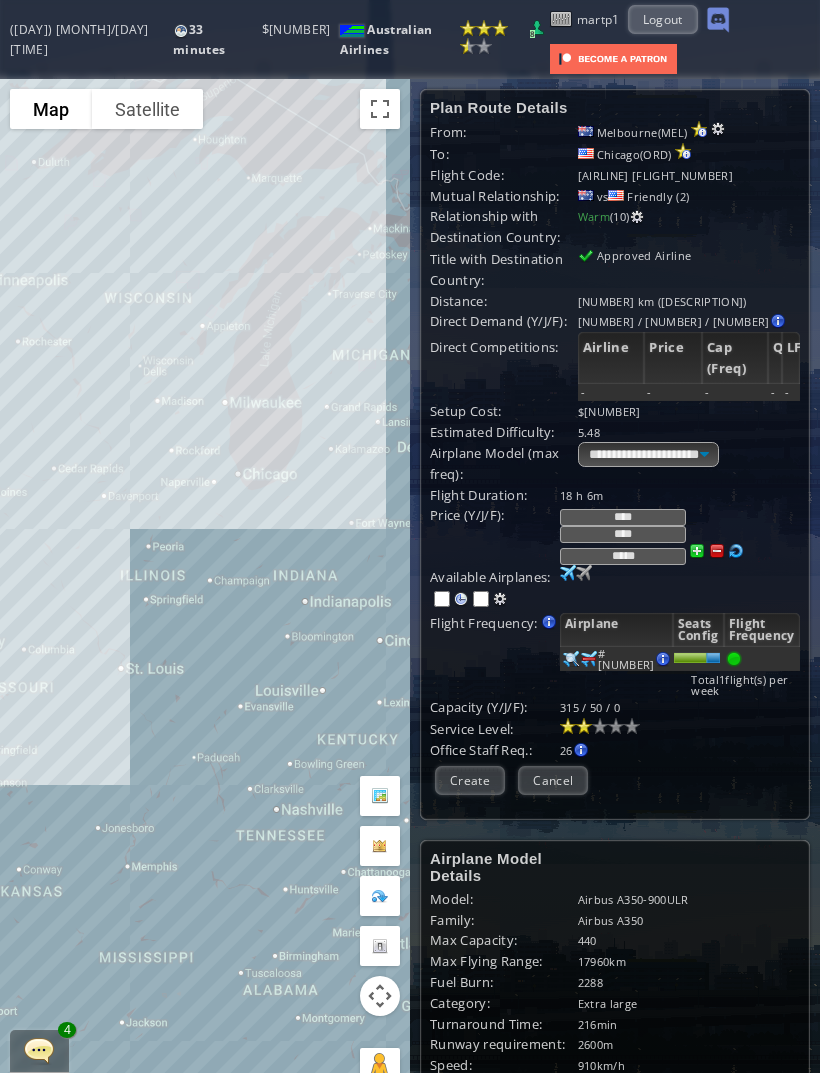 click on "****" at bounding box center [623, 534] 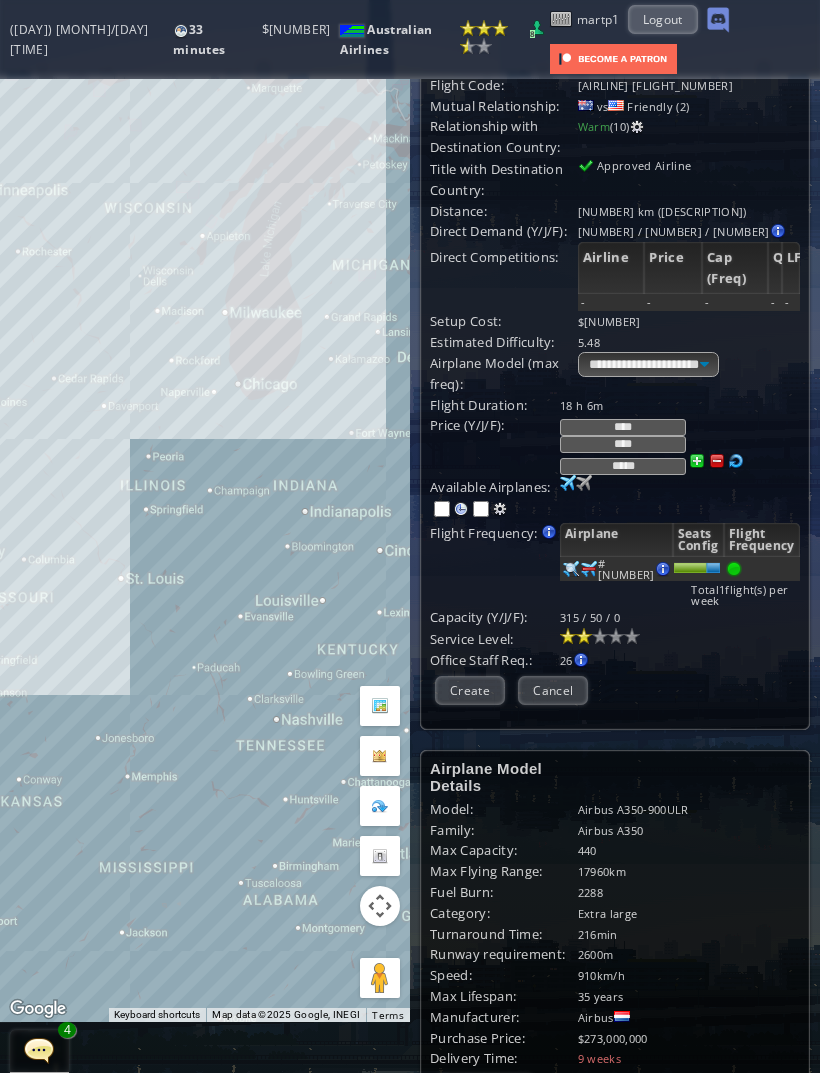 scroll, scrollTop: 78, scrollLeft: -2, axis: both 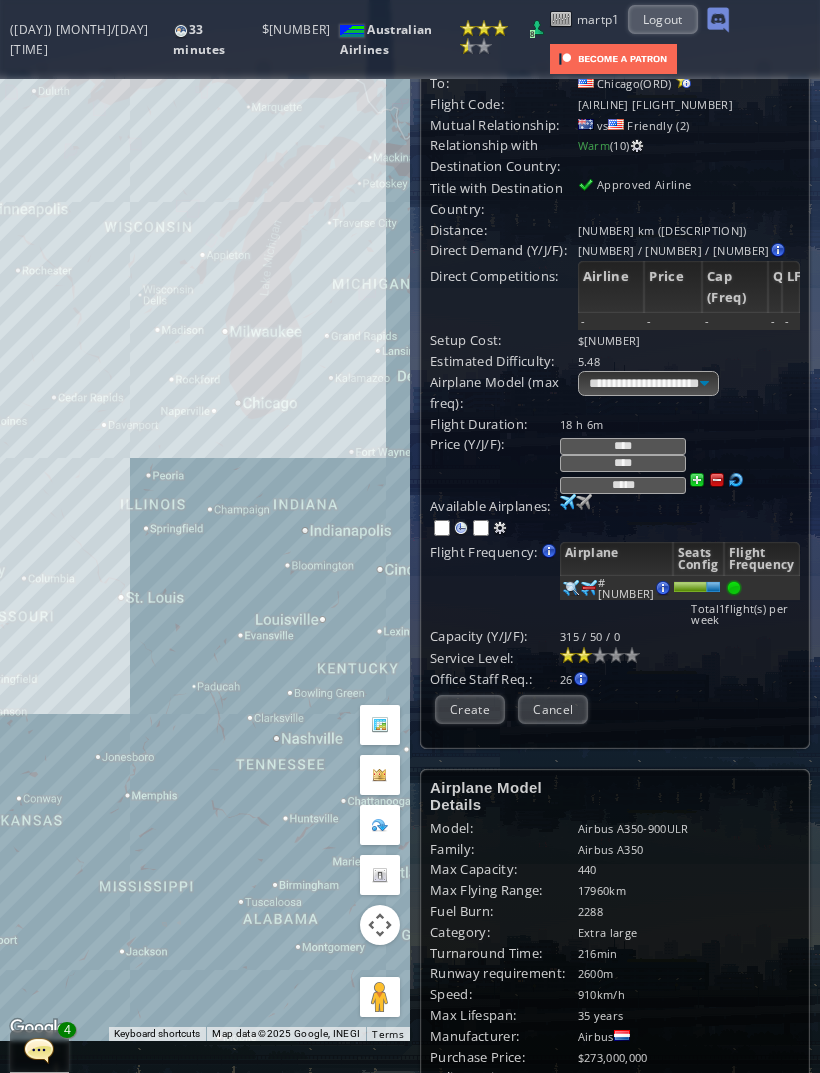type on "****" 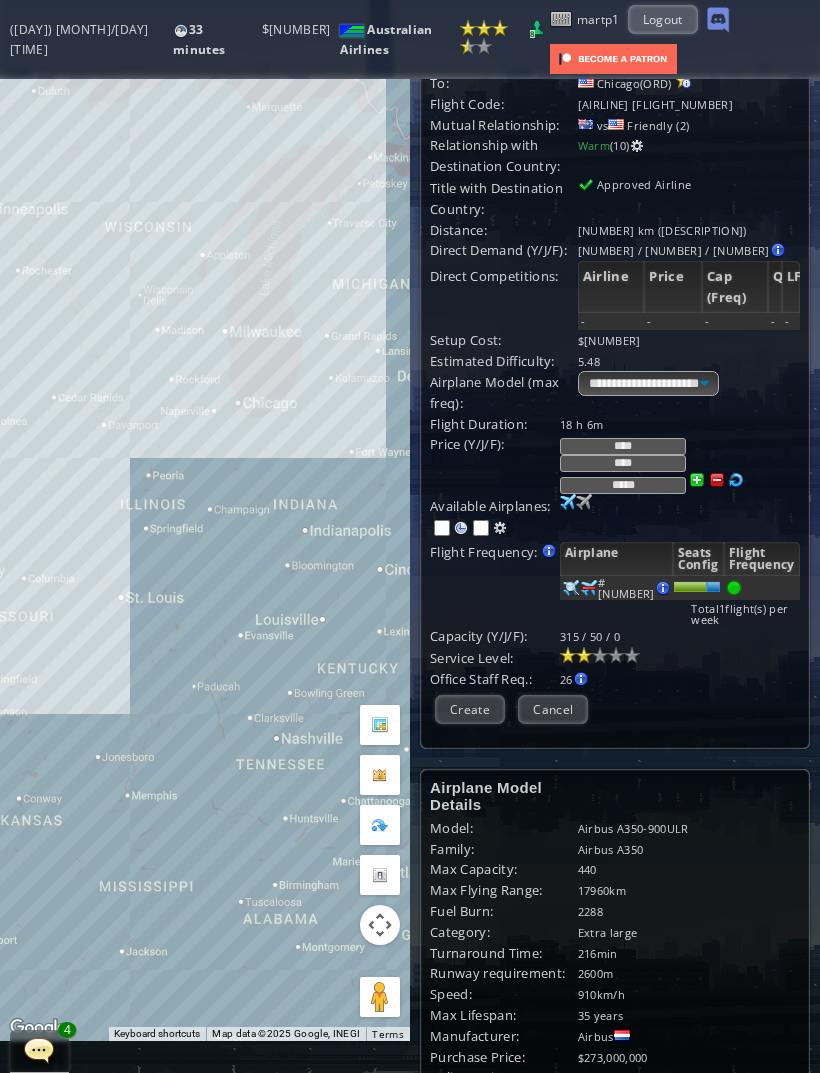 click on "Create" at bounding box center (470, 709) 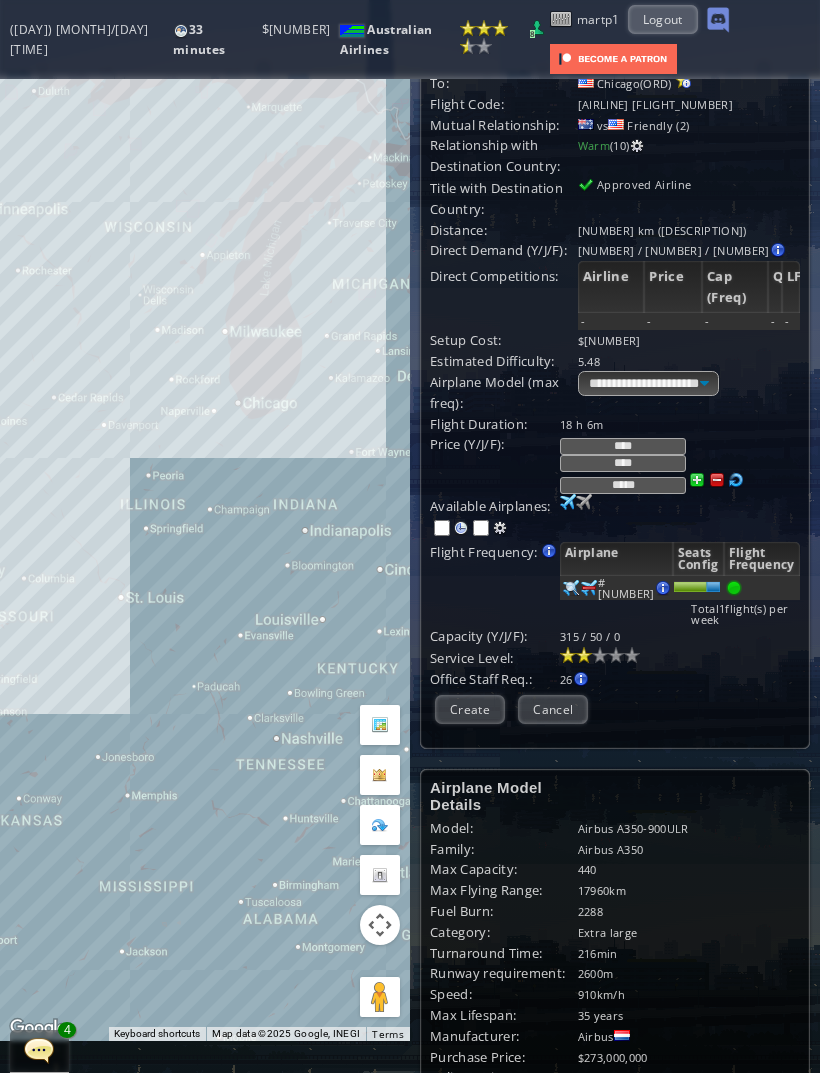 scroll, scrollTop: 70, scrollLeft: 0, axis: vertical 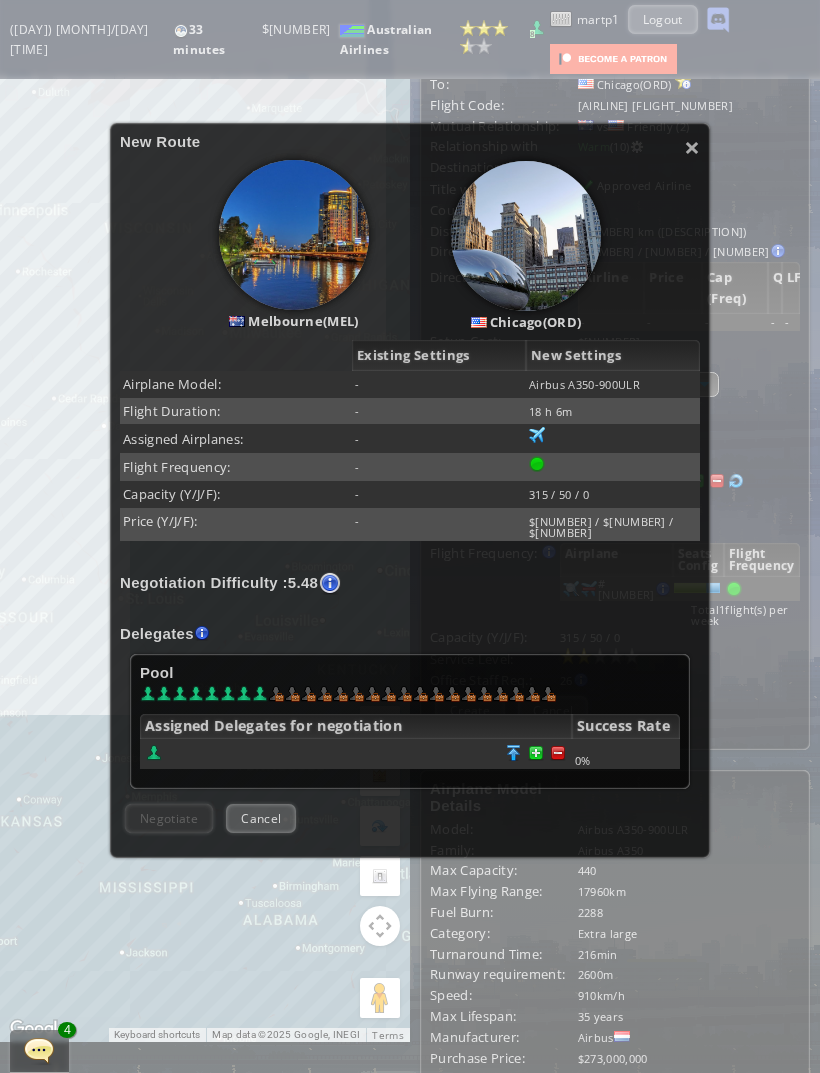 click at bounding box center (558, 753) 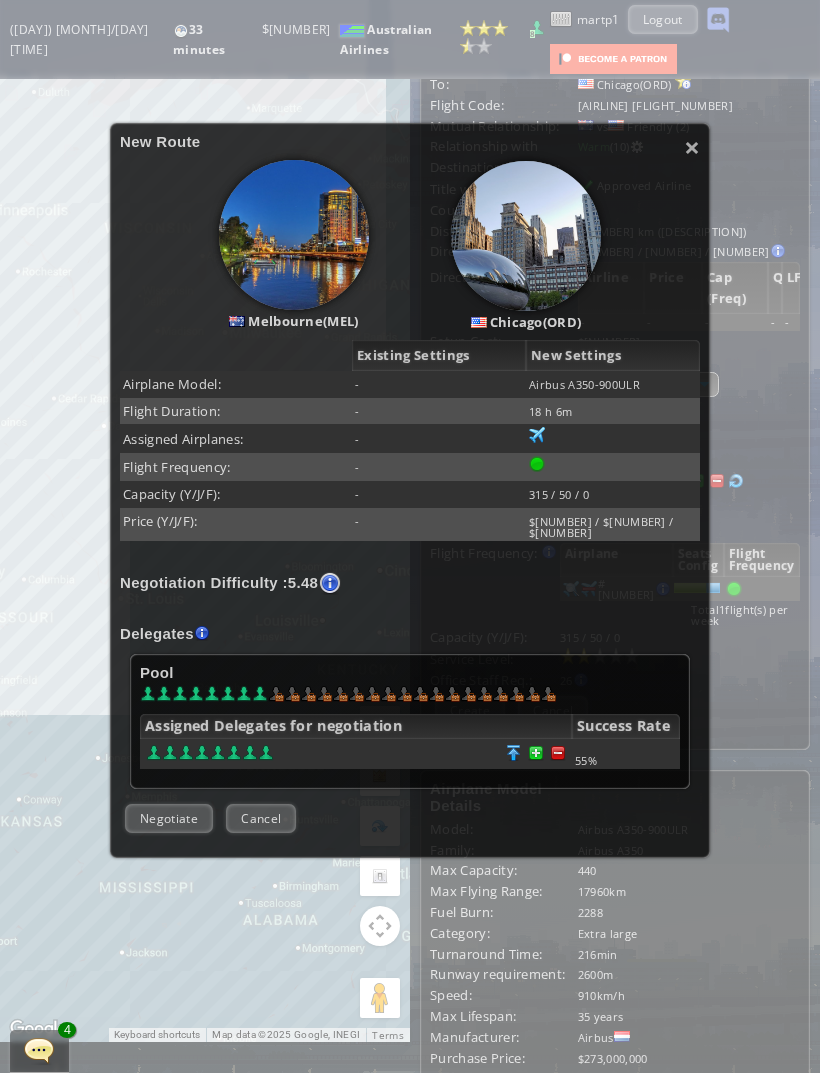 click on "Negotiate" at bounding box center (169, 818) 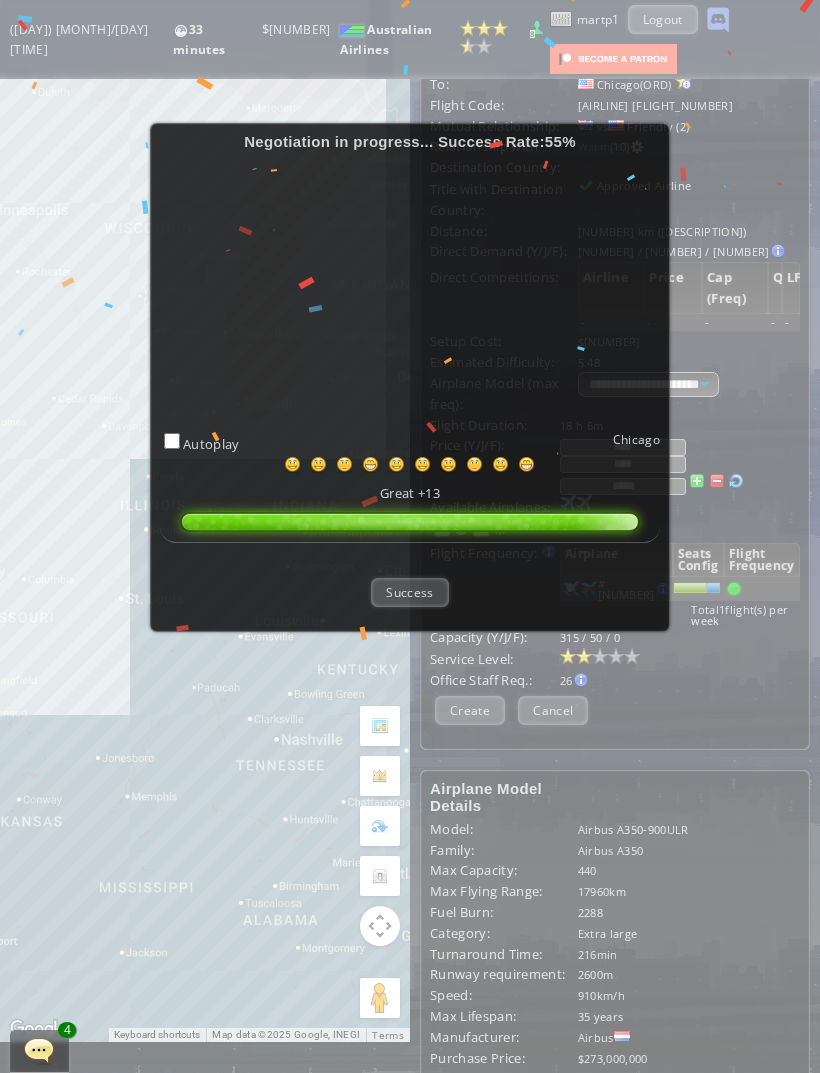 click on "Success" at bounding box center [409, 592] 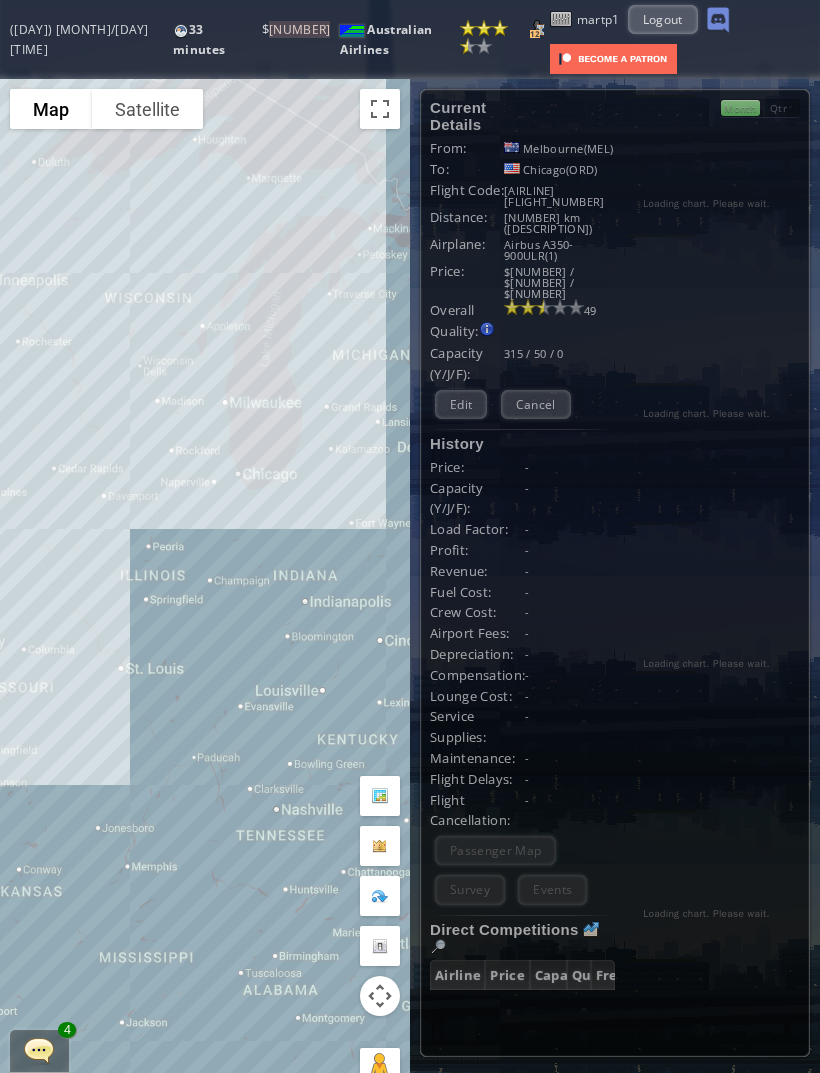 scroll, scrollTop: 0, scrollLeft: 0, axis: both 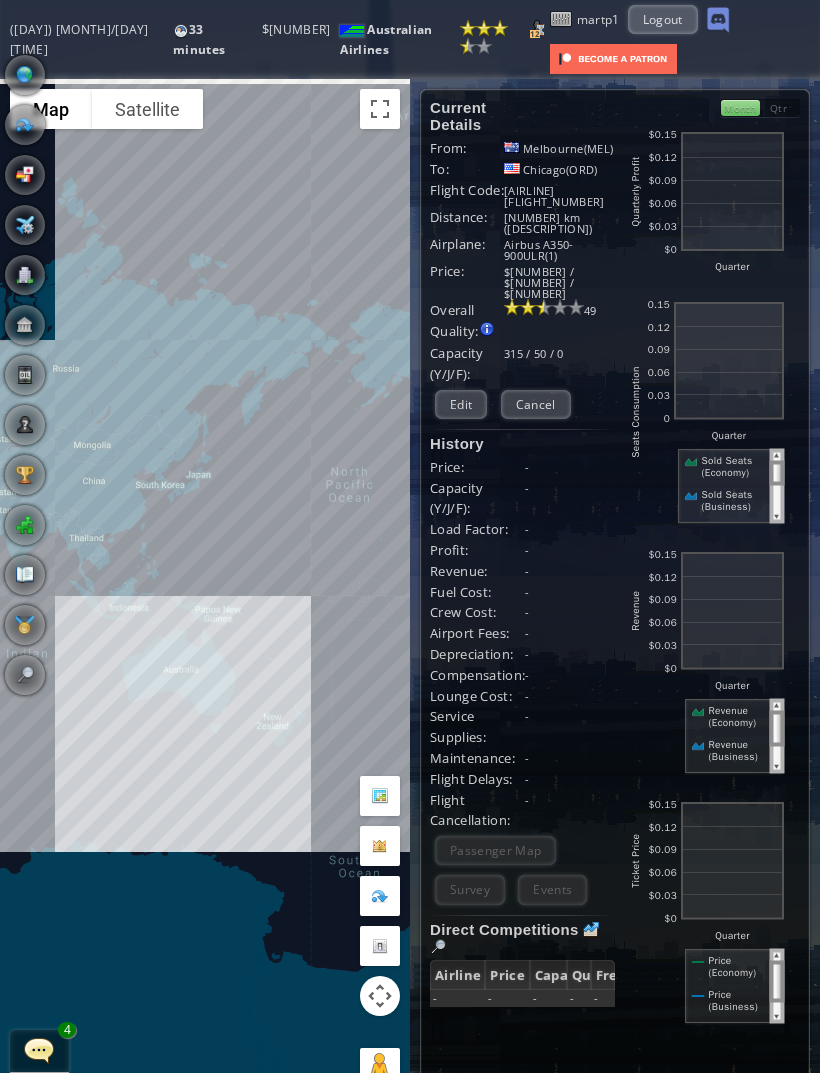 click at bounding box center [25, 275] 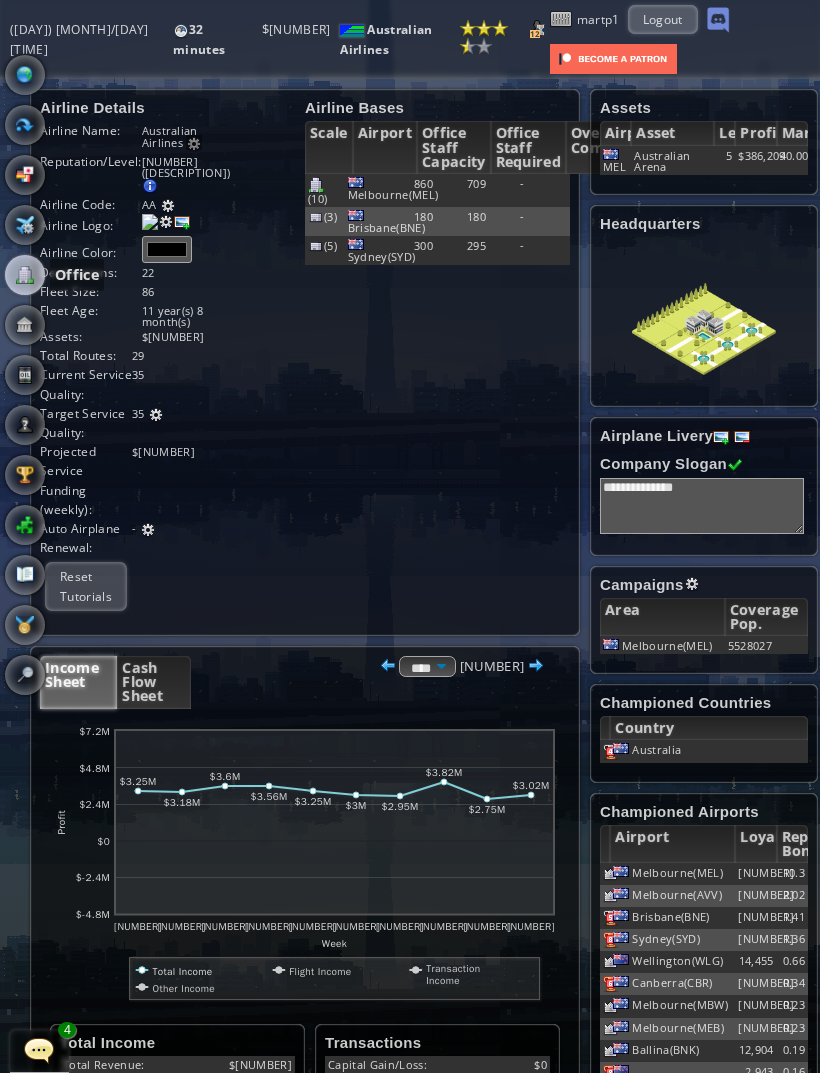 click at bounding box center (25, 75) 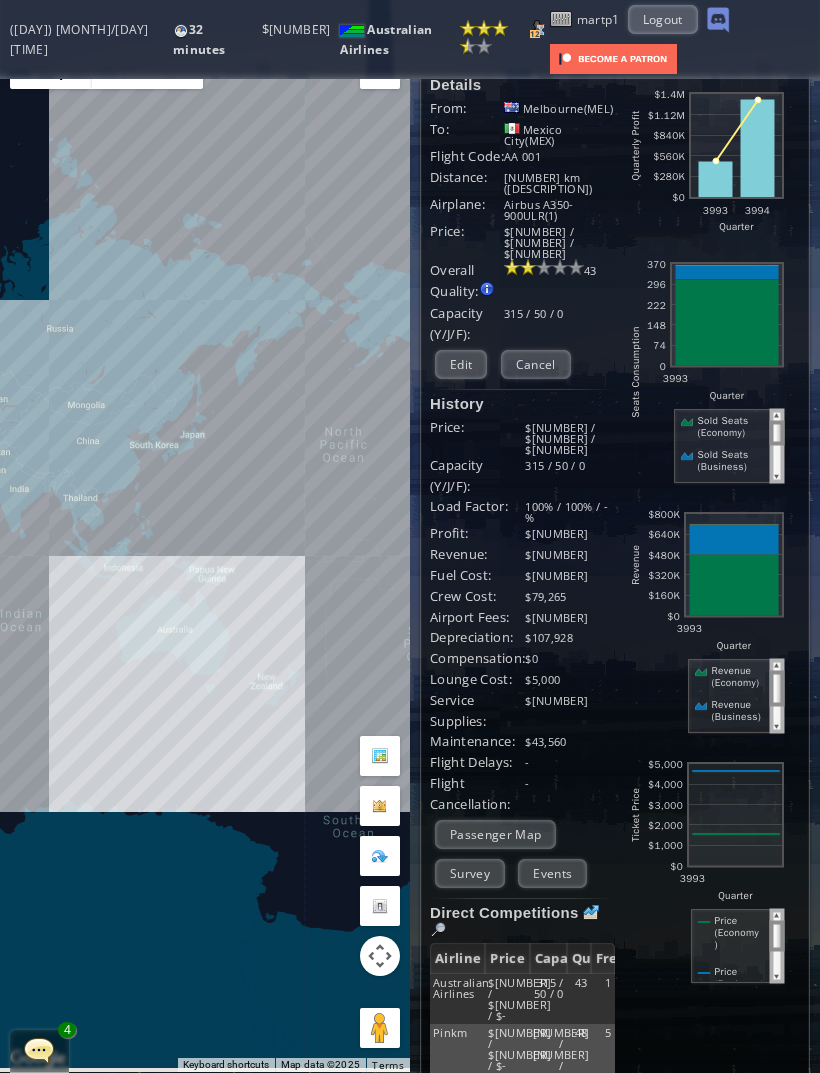 scroll, scrollTop: 0, scrollLeft: 0, axis: both 